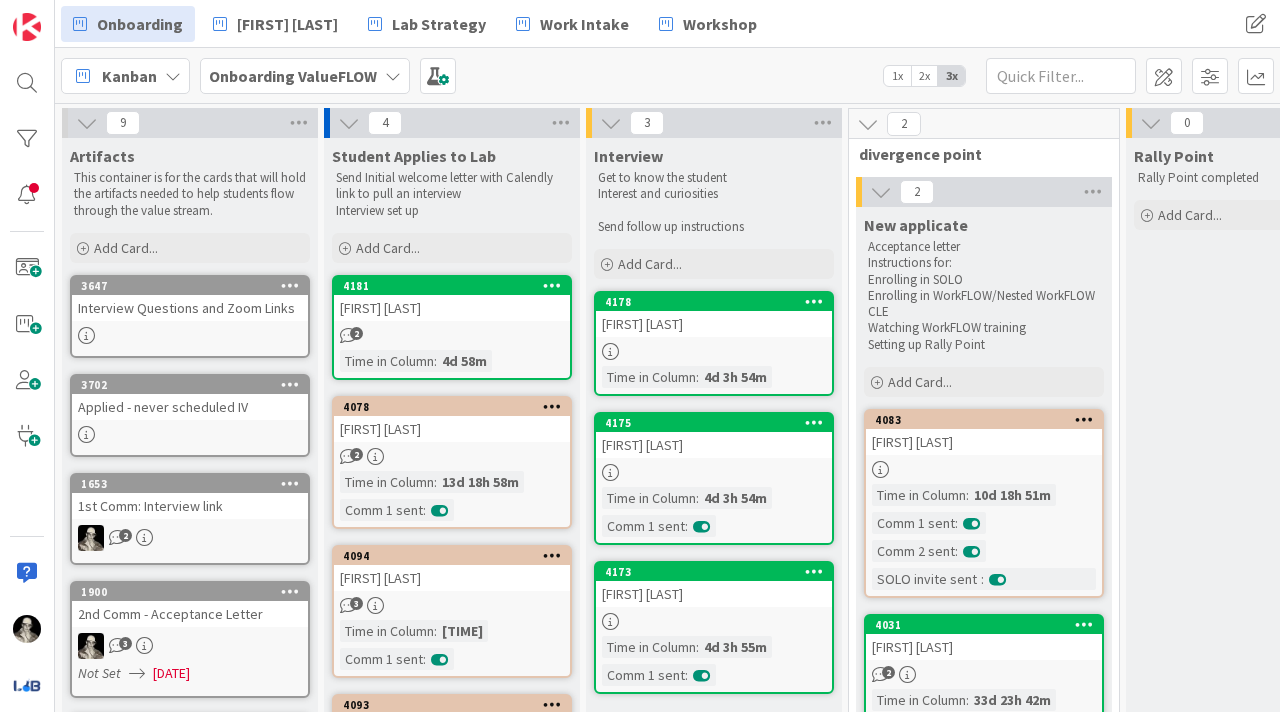 scroll, scrollTop: 0, scrollLeft: 0, axis: both 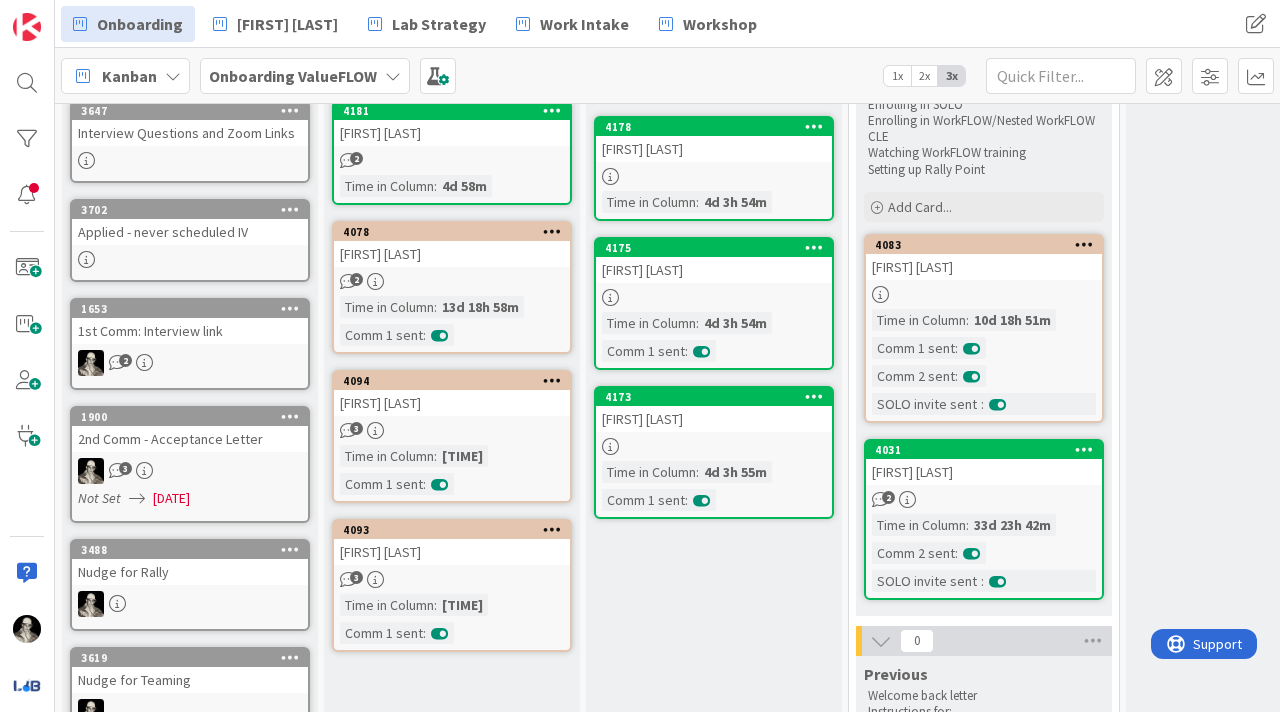click at bounding box center (552, 231) 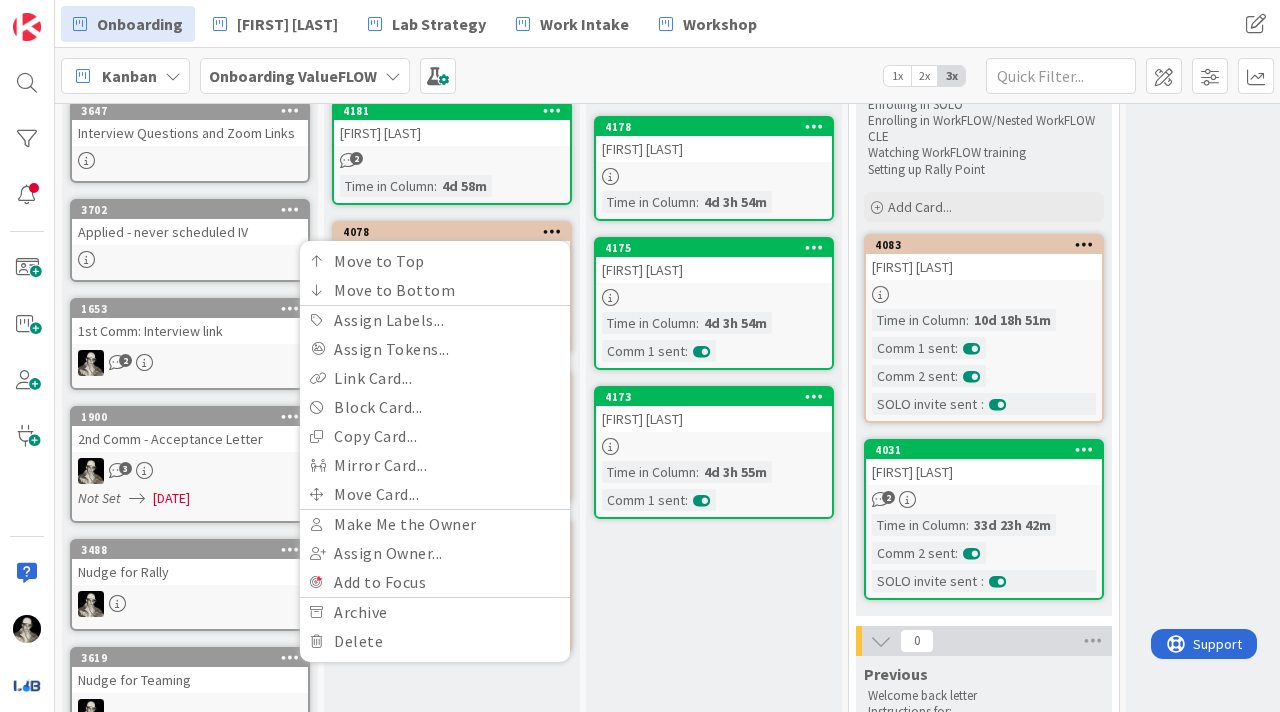 click on "[YEAR] [FIRST] [LAST] [NUMBER] Time in Column : [DAYS] [HOURS] [MINUTES] [MM]/[DD]/[YEAR] [FIRST] [LAST] Time in Column : [DAYS] [HOURS] [MINUTES] Comm 1 sent :" at bounding box center (714, 2171) 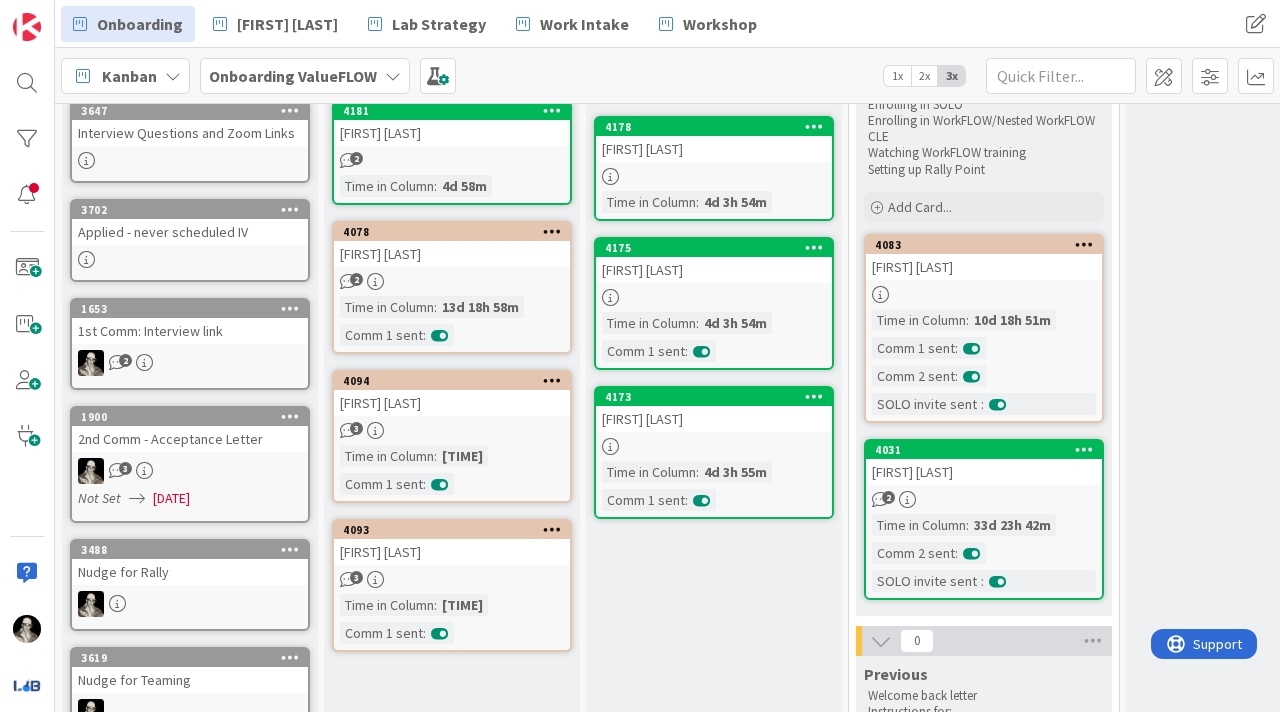 click on "[FIRST] [LAST]" at bounding box center (452, 254) 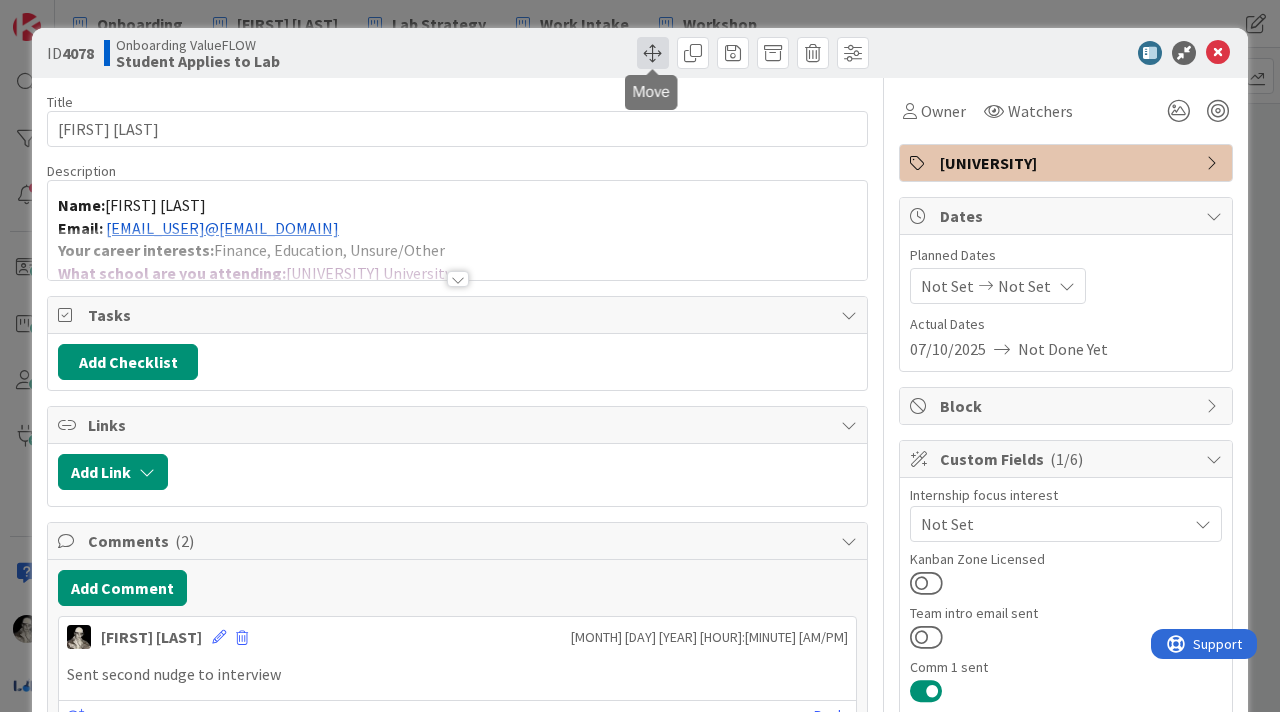 scroll, scrollTop: 0, scrollLeft: 0, axis: both 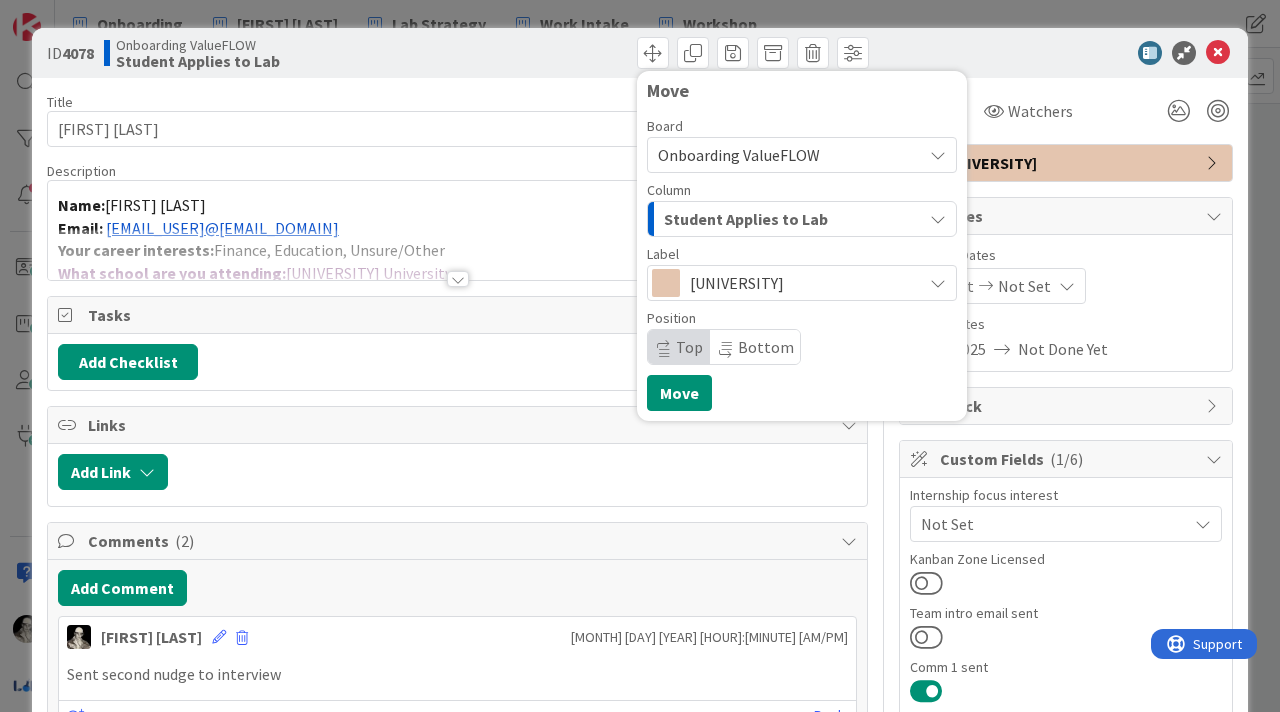 click on "Student Applies to Lab" at bounding box center (746, 219) 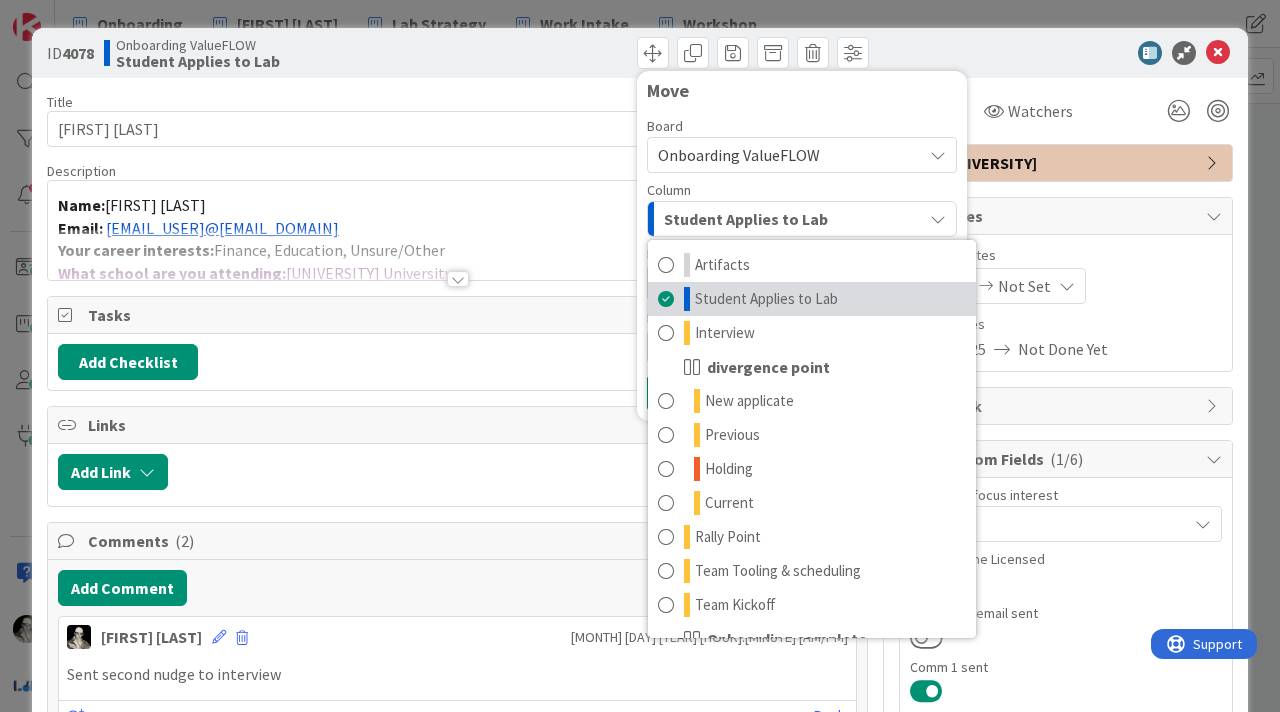 scroll, scrollTop: 128, scrollLeft: 0, axis: vertical 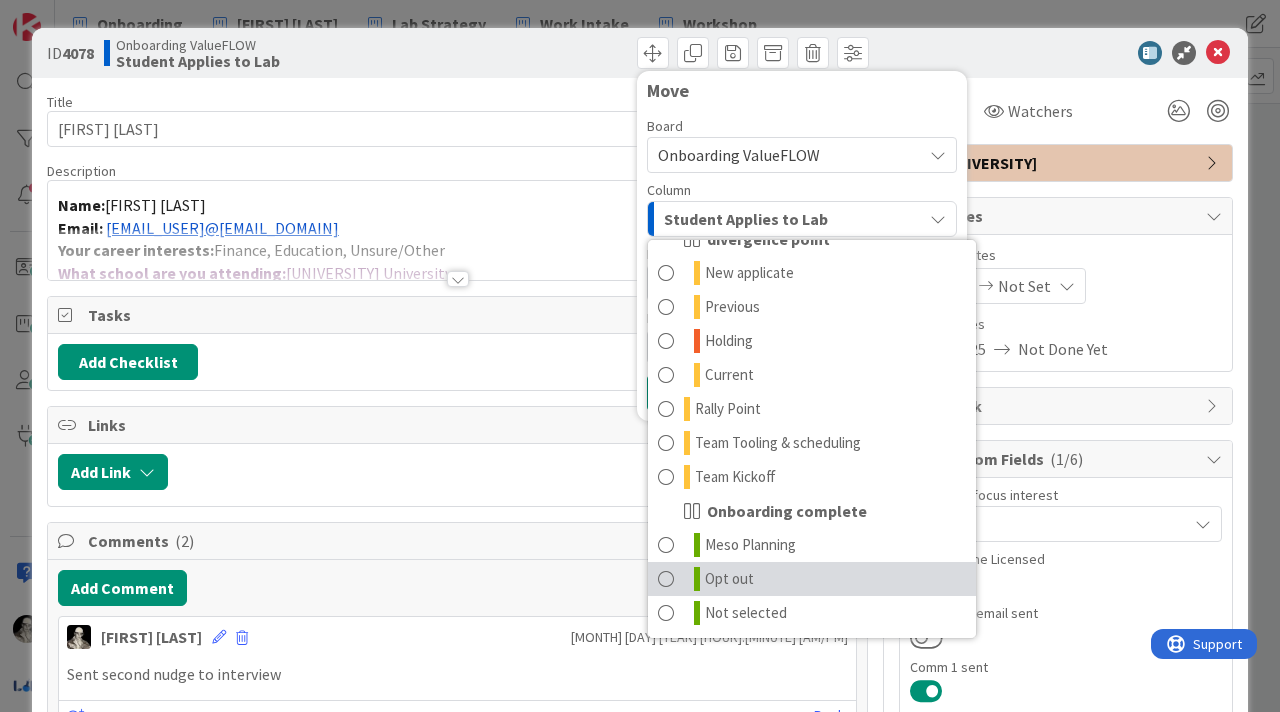 click at bounding box center [666, 579] 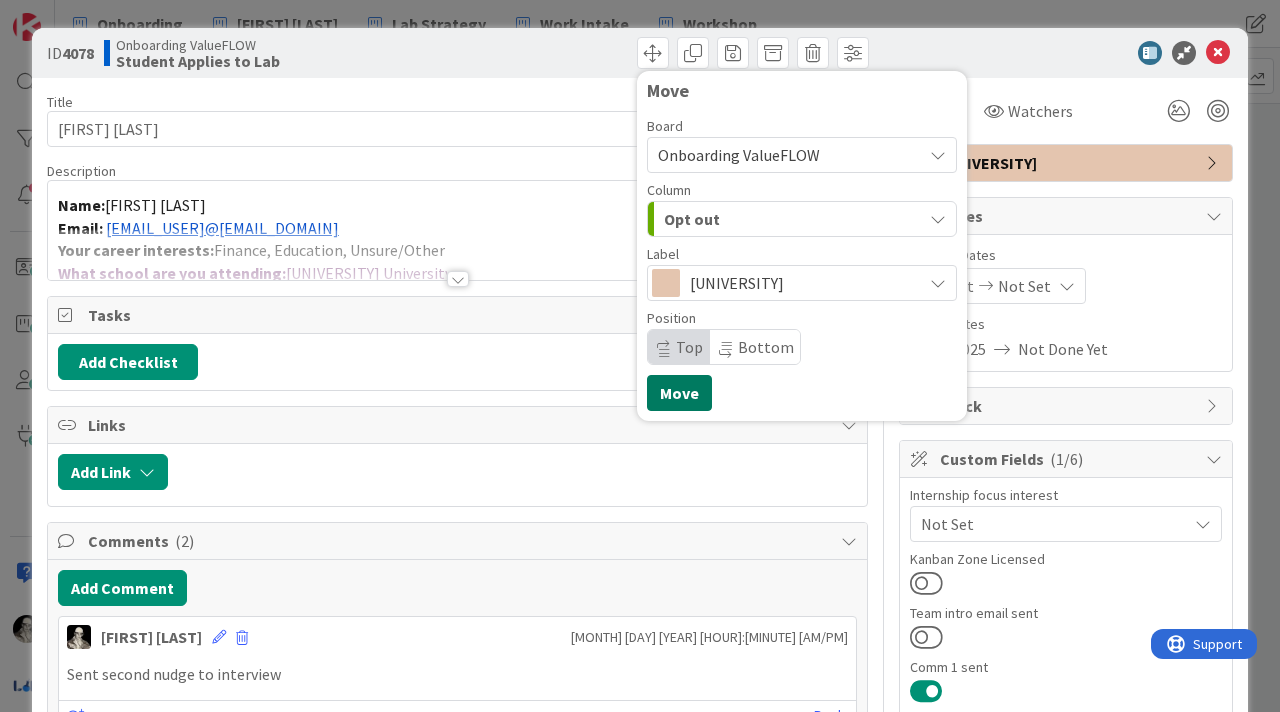 click on "Move" at bounding box center [679, 393] 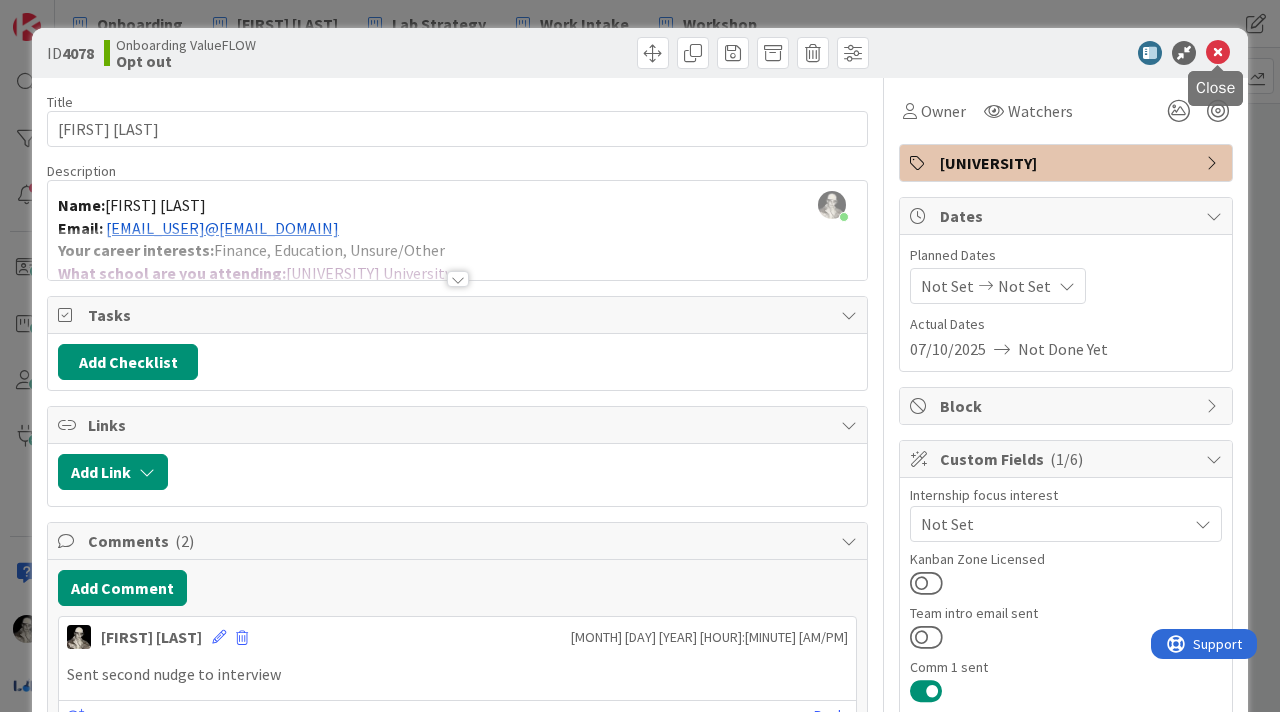 click at bounding box center [1218, 53] 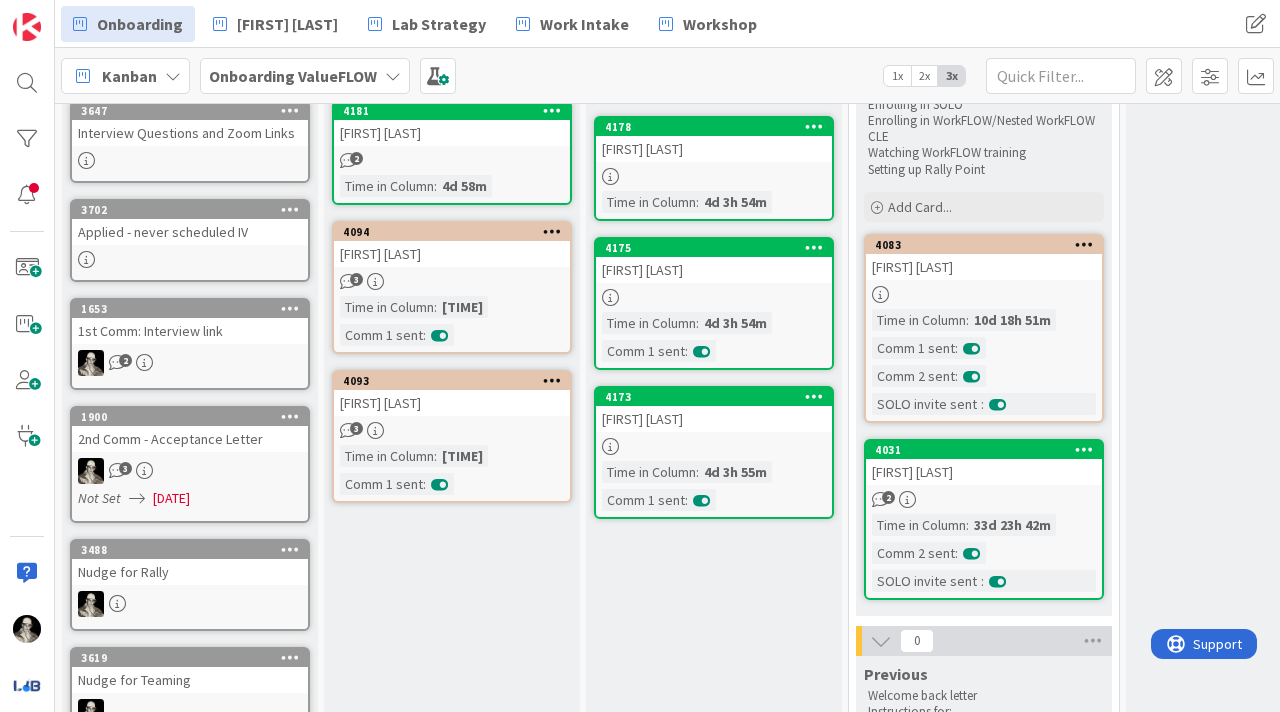 scroll, scrollTop: 0, scrollLeft: 0, axis: both 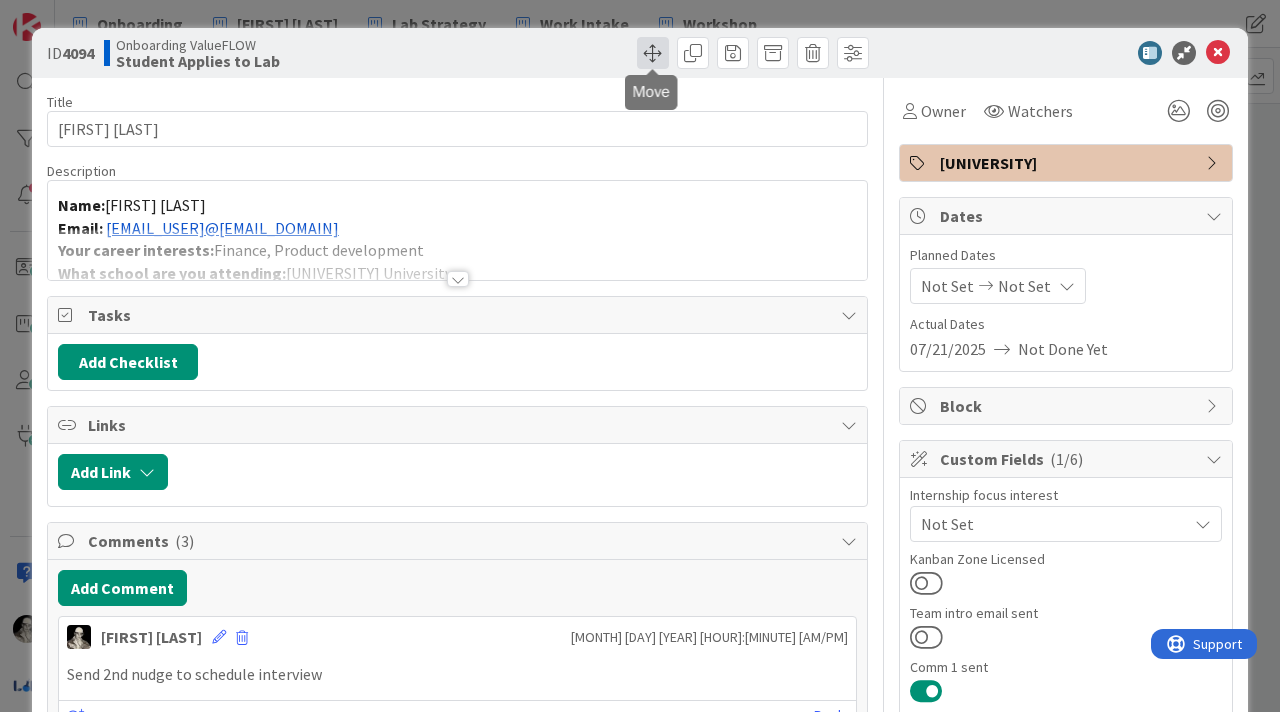 click at bounding box center (653, 53) 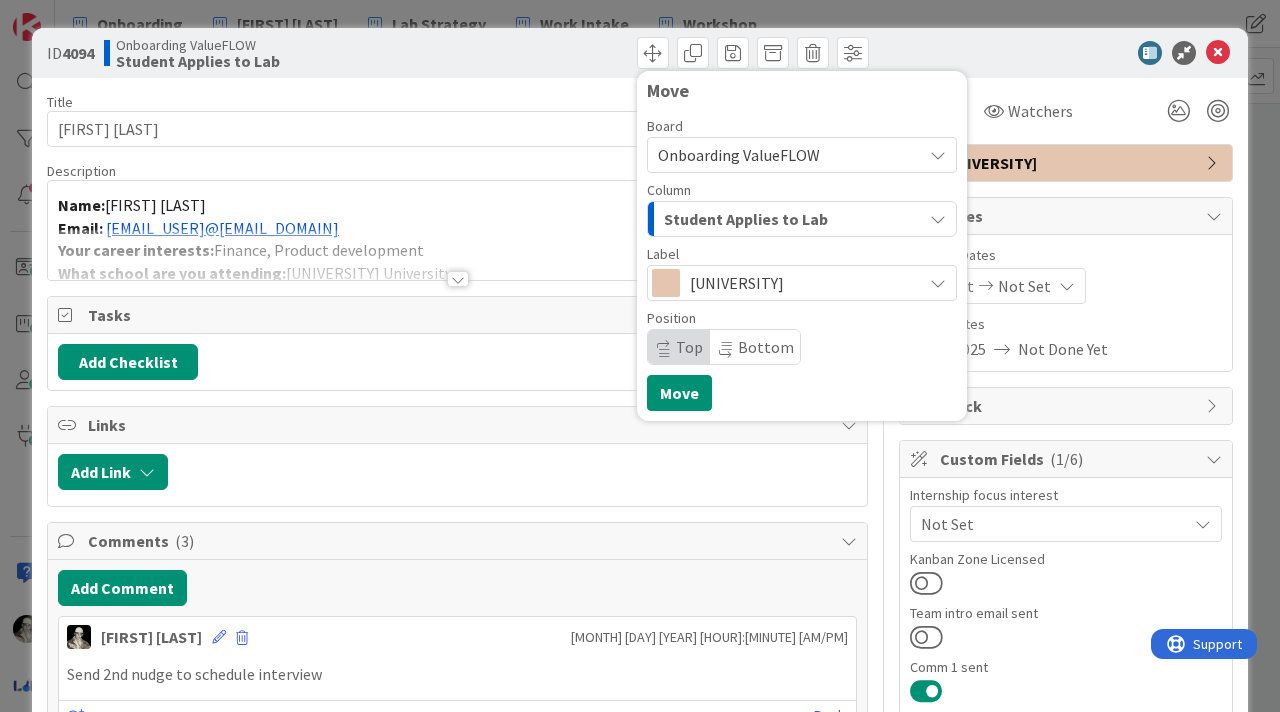 click on "Student Applies to Lab" at bounding box center [746, 219] 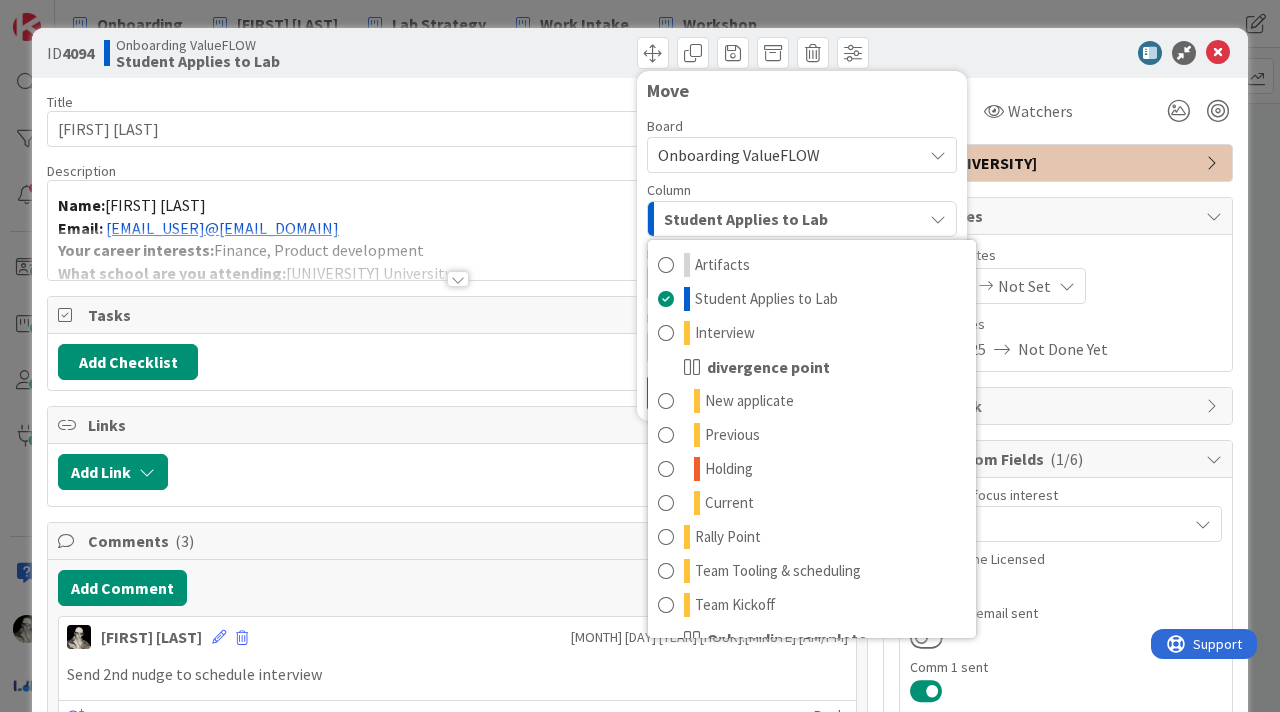 scroll, scrollTop: 128, scrollLeft: 0, axis: vertical 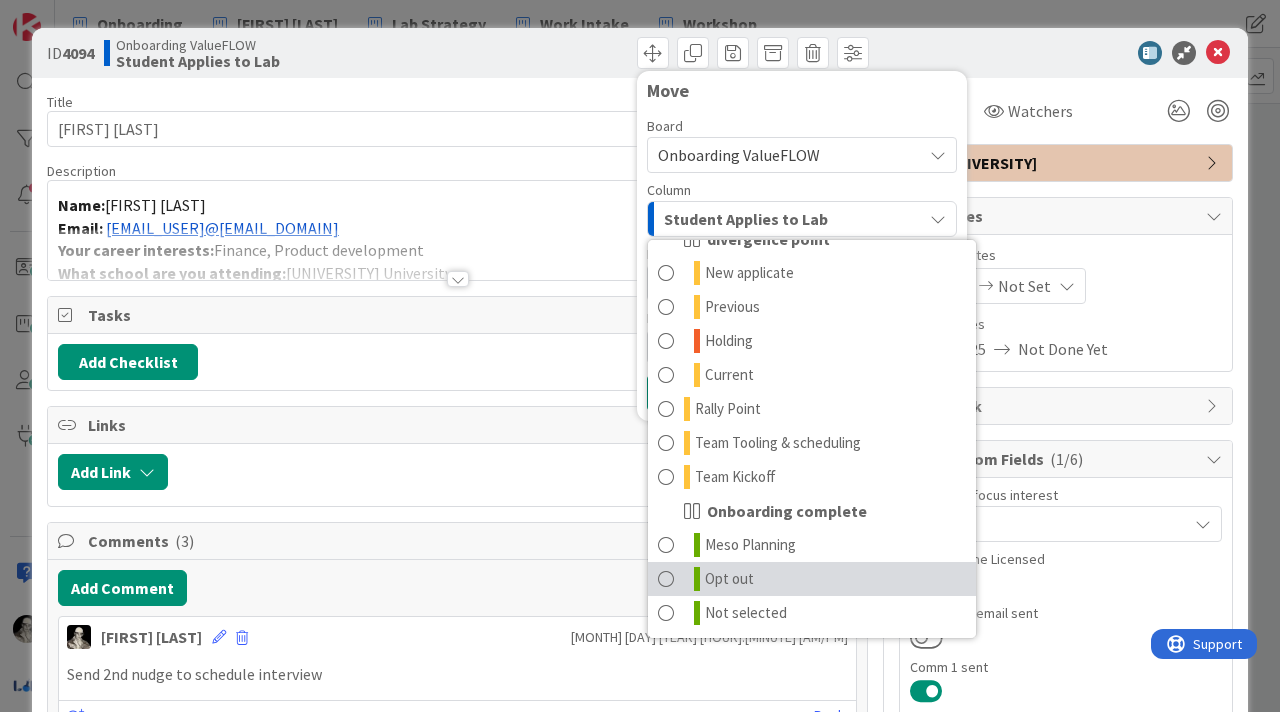 click at bounding box center [666, 579] 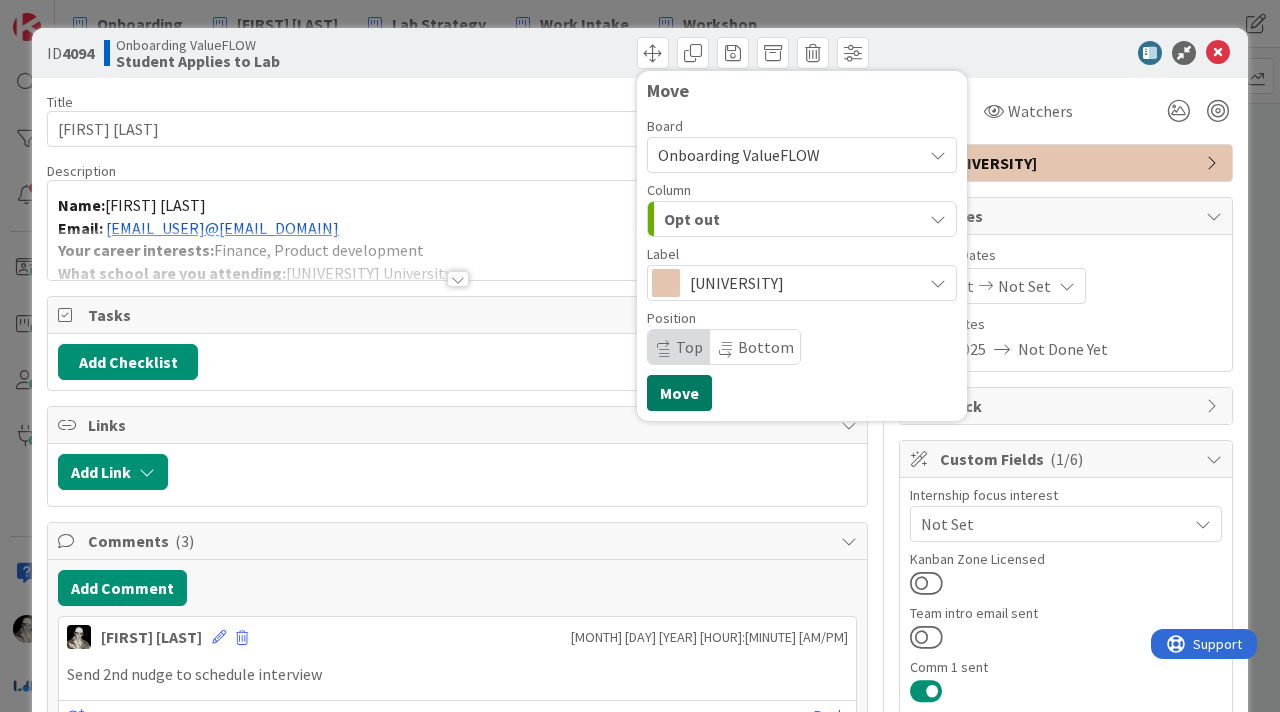 click on "Move" at bounding box center (679, 393) 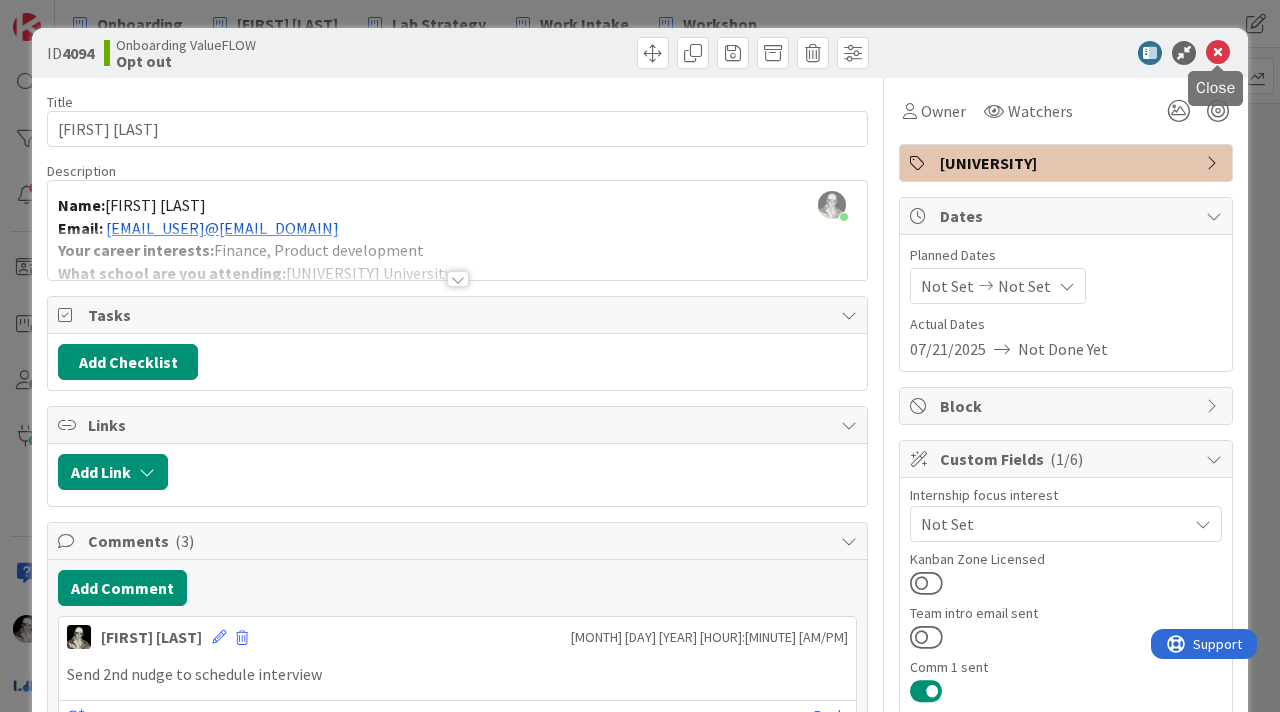 click at bounding box center (1218, 53) 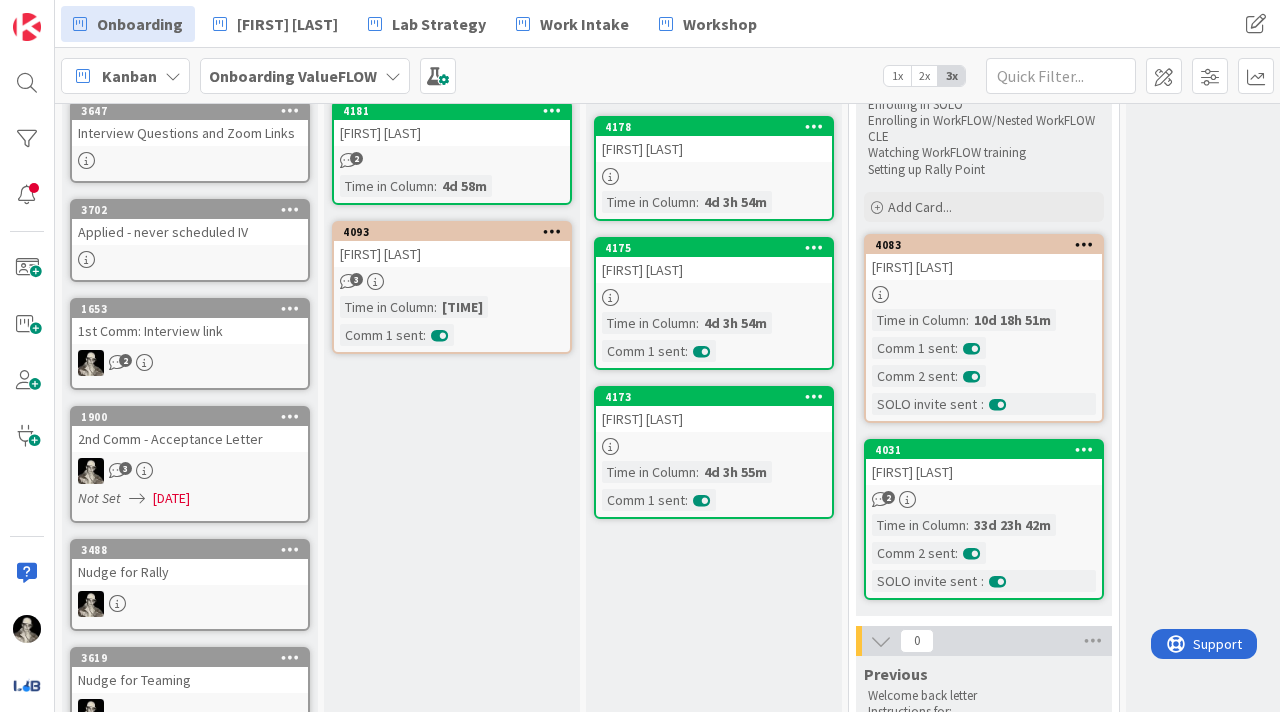 click on "[FIRST] [LAST]" at bounding box center [452, 254] 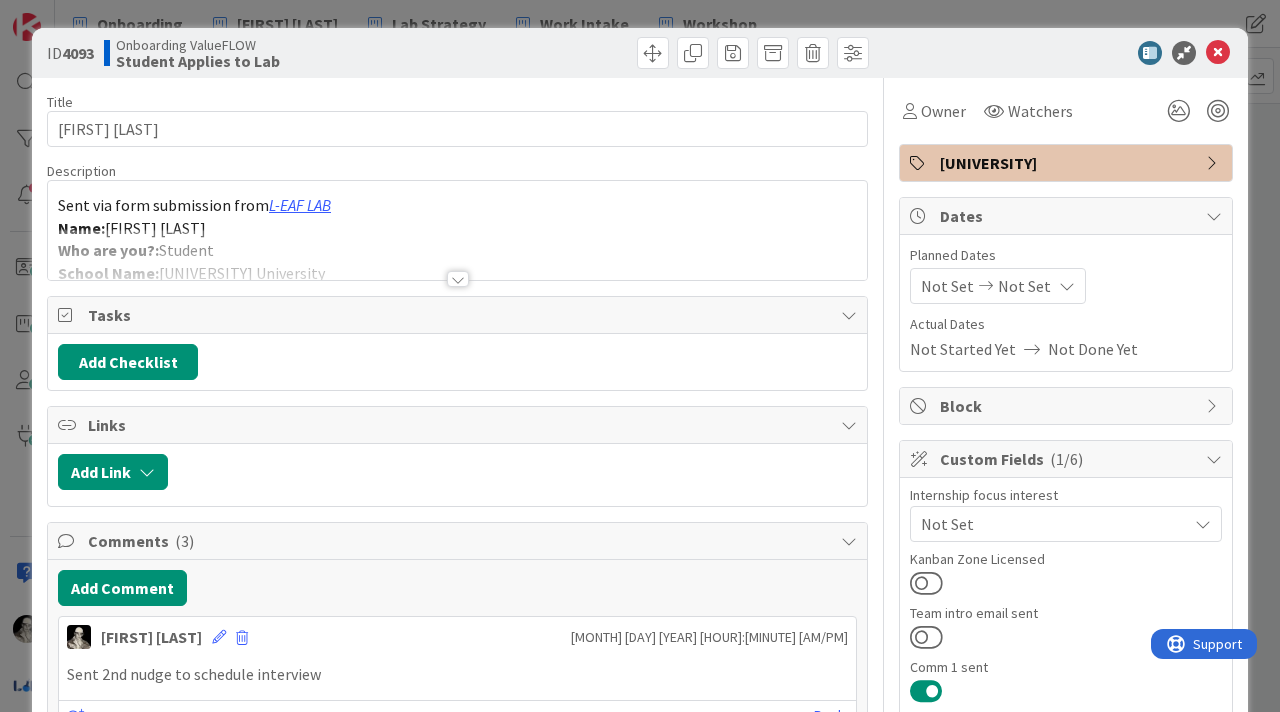 scroll, scrollTop: 0, scrollLeft: 0, axis: both 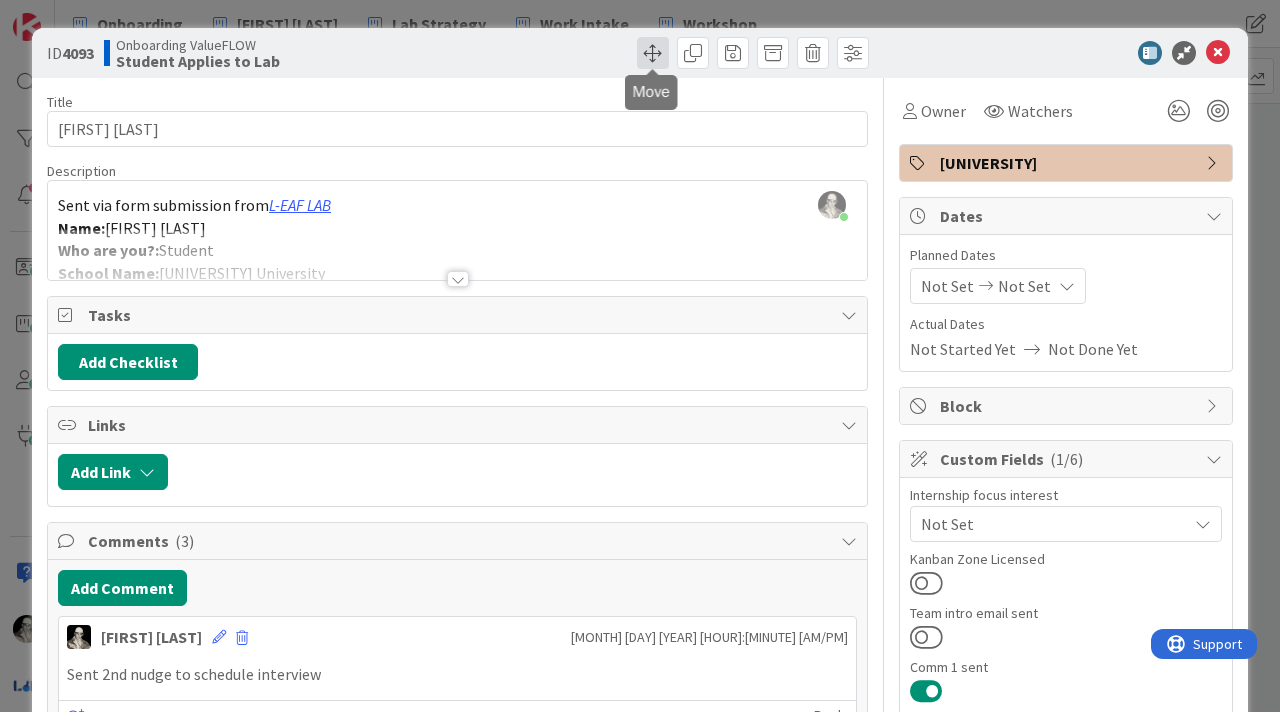 click at bounding box center (653, 53) 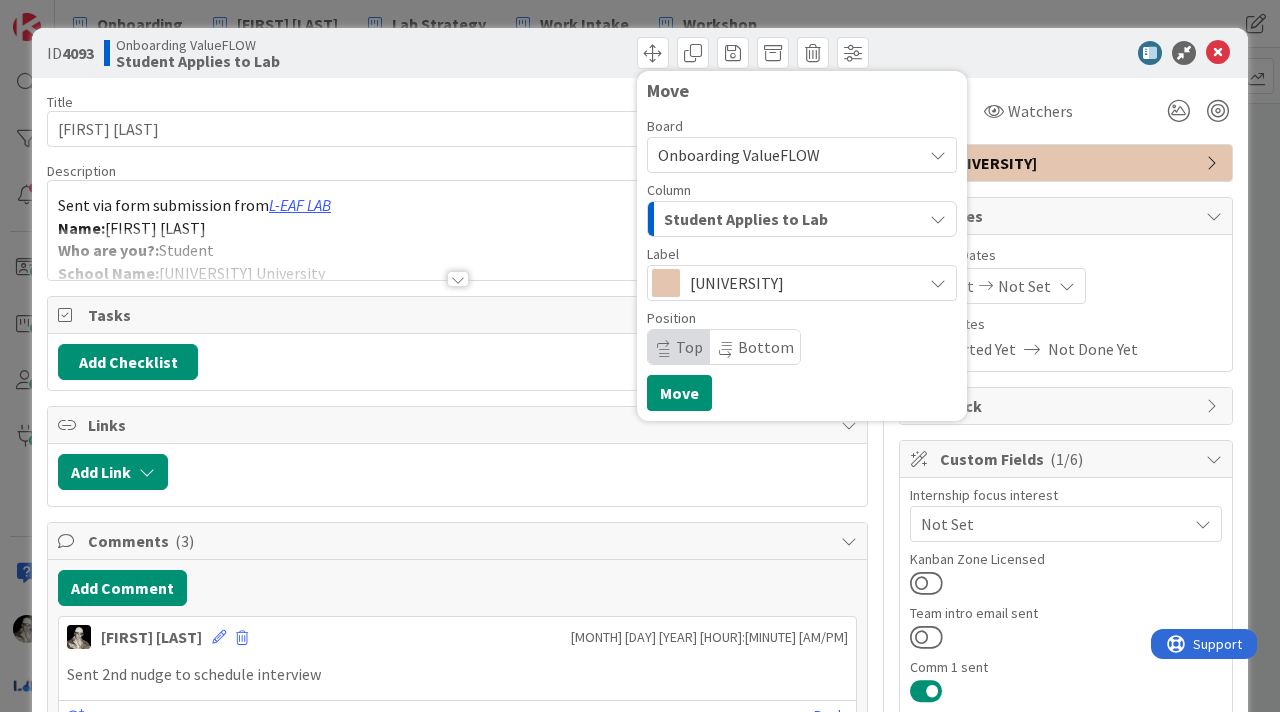 click on "Student Applies to Lab" at bounding box center [746, 219] 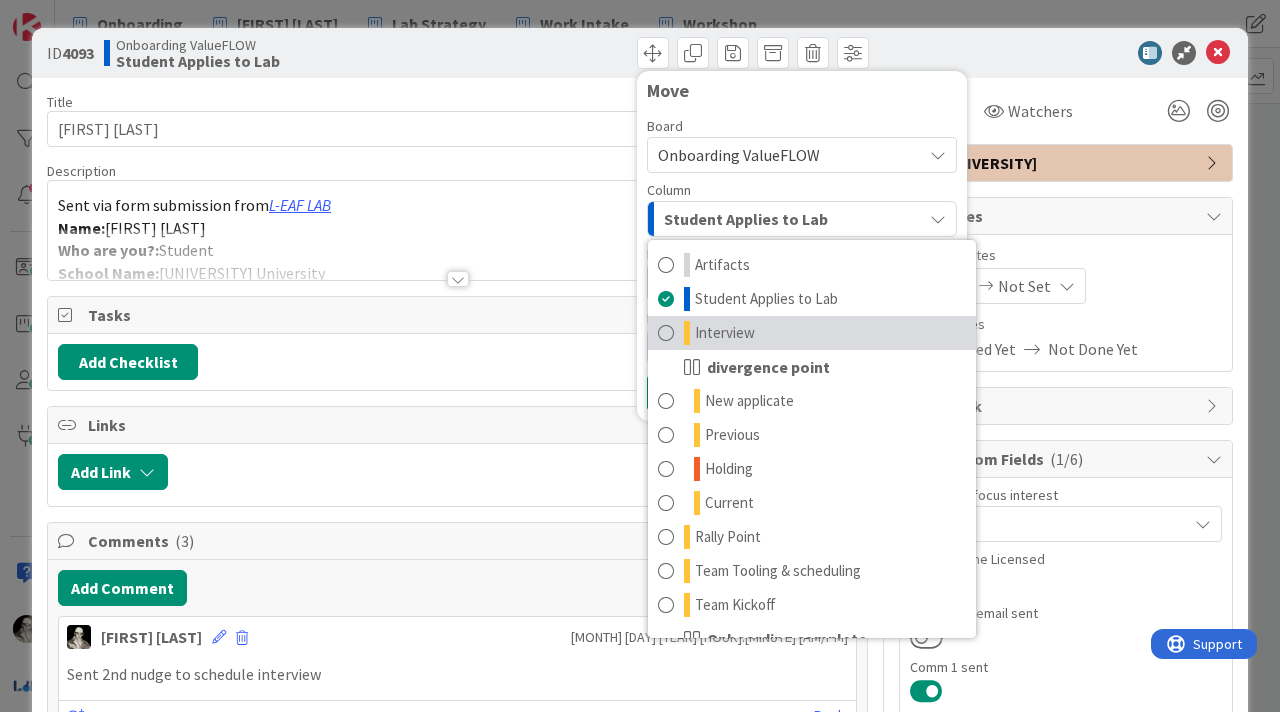 scroll, scrollTop: 128, scrollLeft: 0, axis: vertical 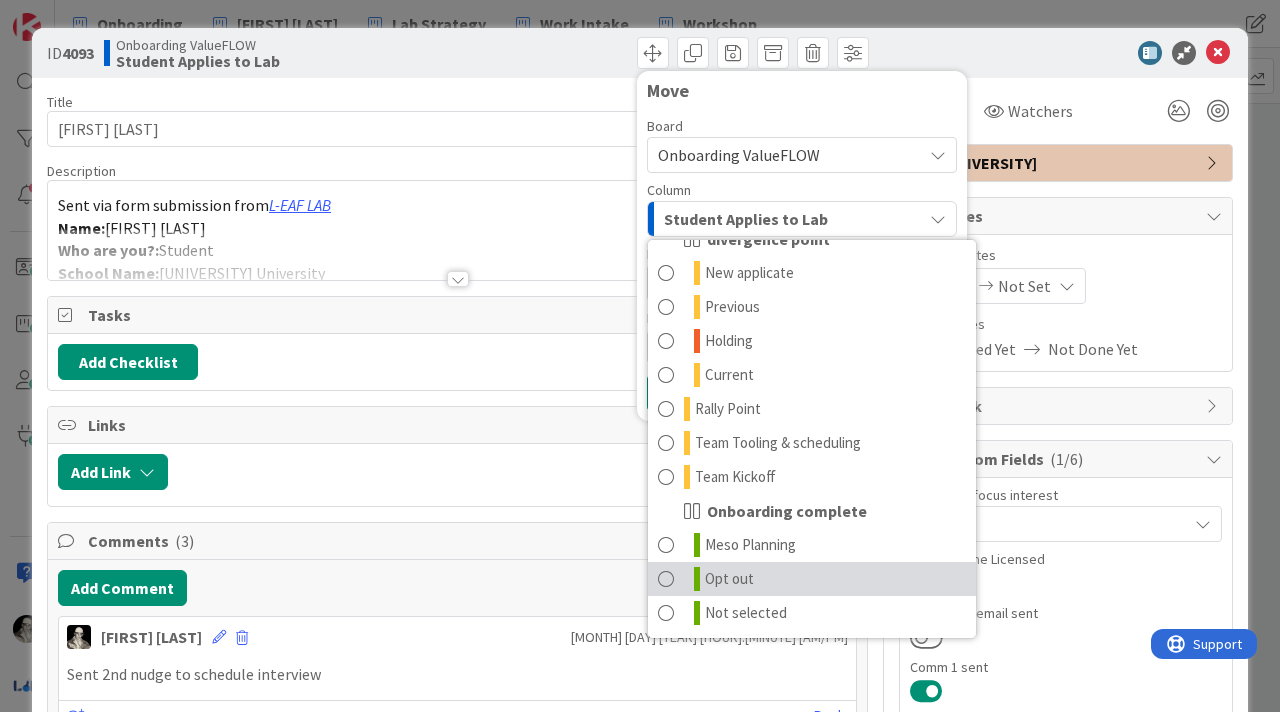 click at bounding box center (666, 579) 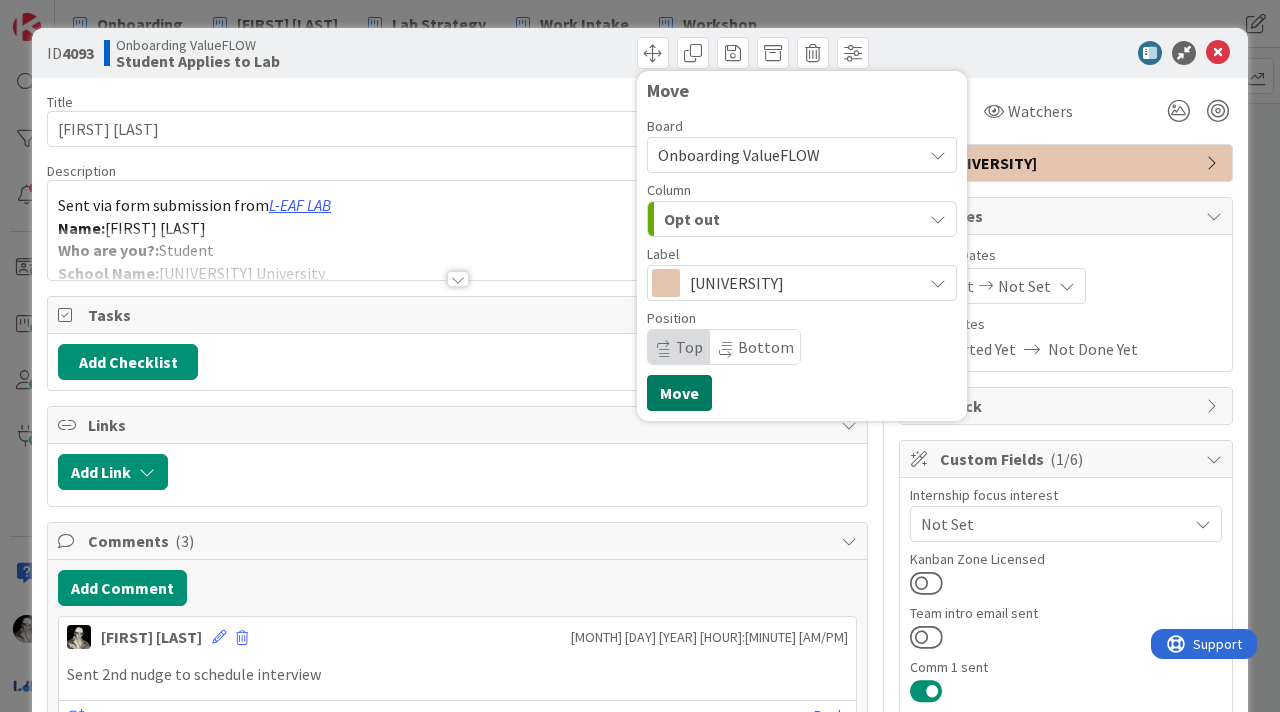 click on "Move" at bounding box center (679, 393) 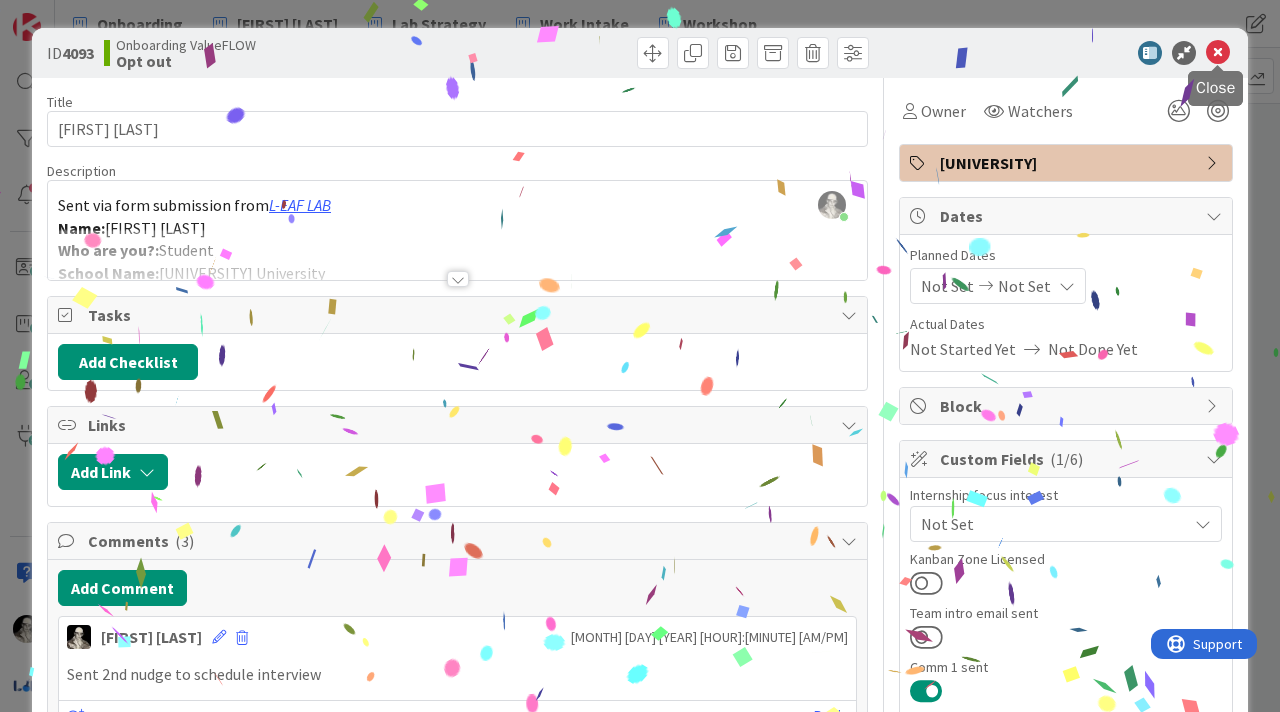 click at bounding box center (1218, 53) 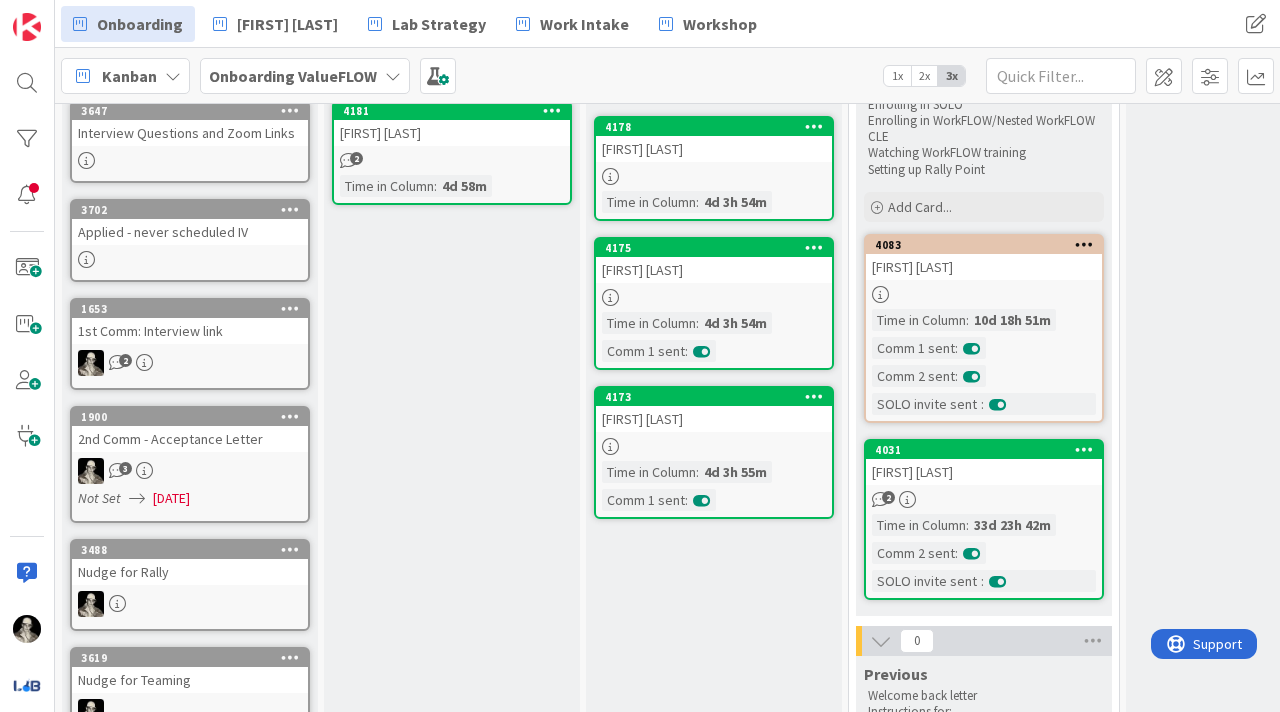 scroll, scrollTop: 91, scrollLeft: 0, axis: vertical 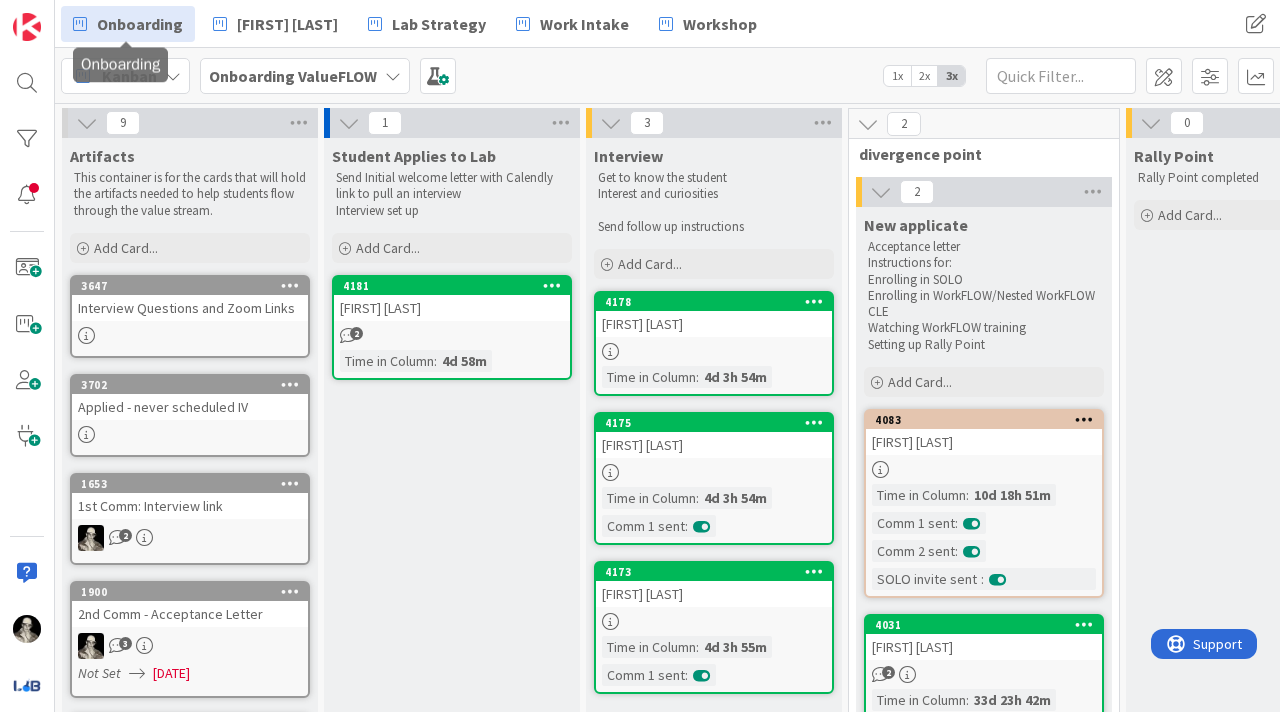 click on "Onboarding" at bounding box center [140, 24] 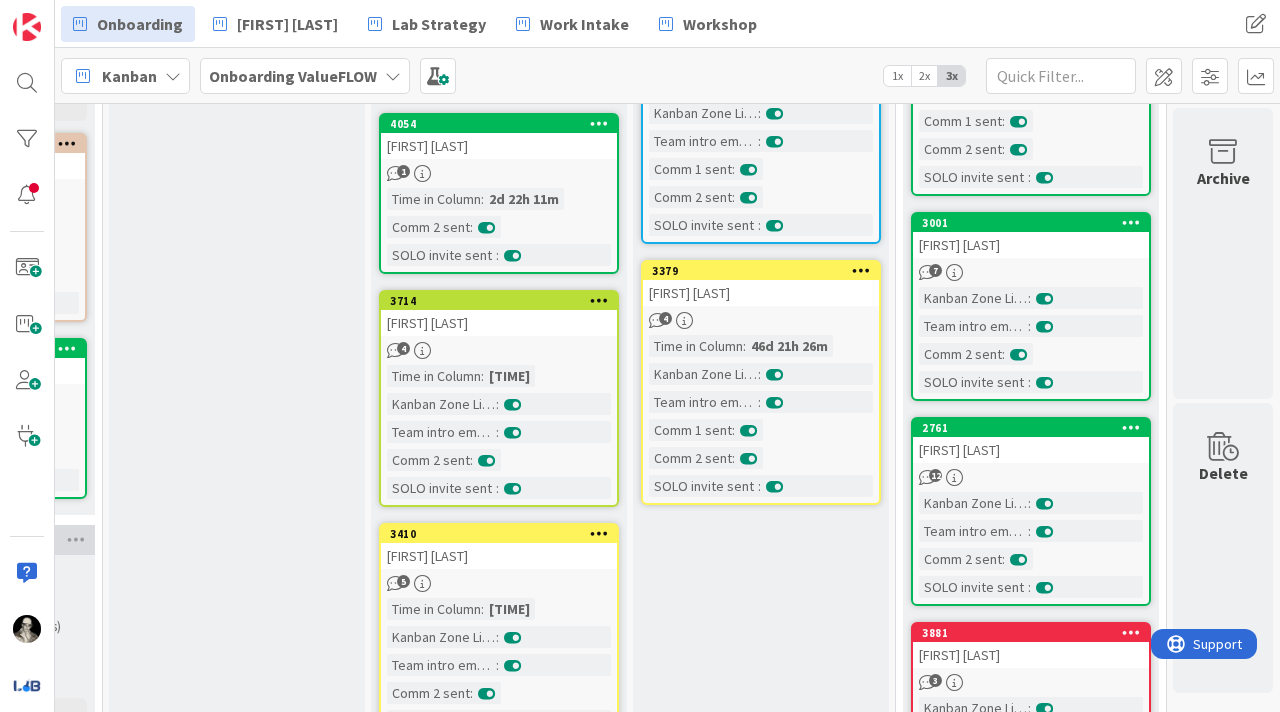 scroll, scrollTop: 243, scrollLeft: 1017, axis: both 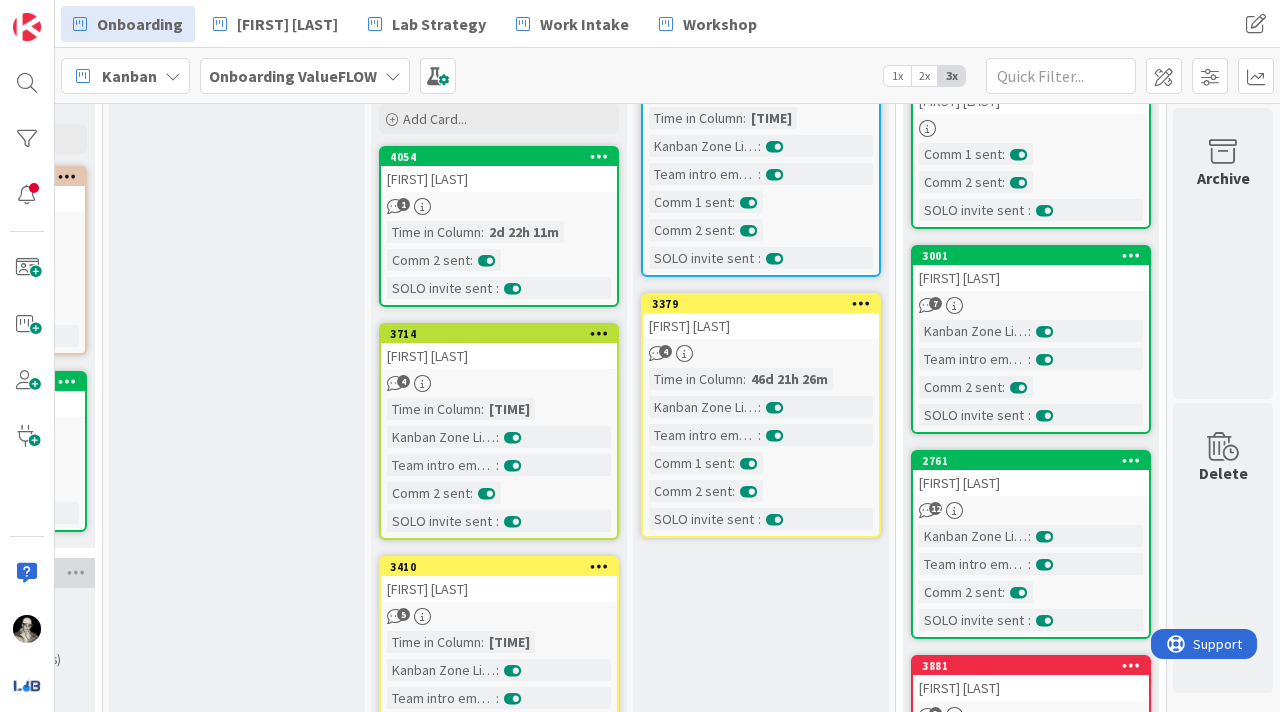 click on "[FIRST] [LAST]" at bounding box center [499, 356] 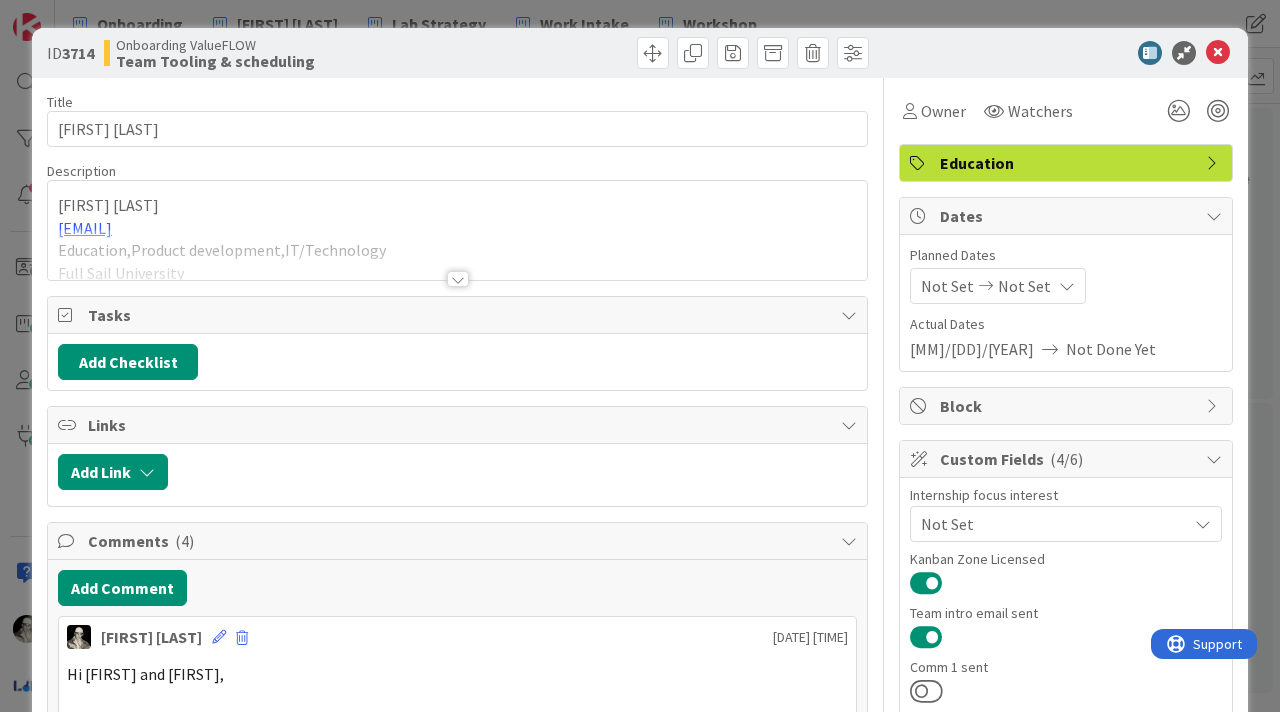 scroll, scrollTop: 0, scrollLeft: 0, axis: both 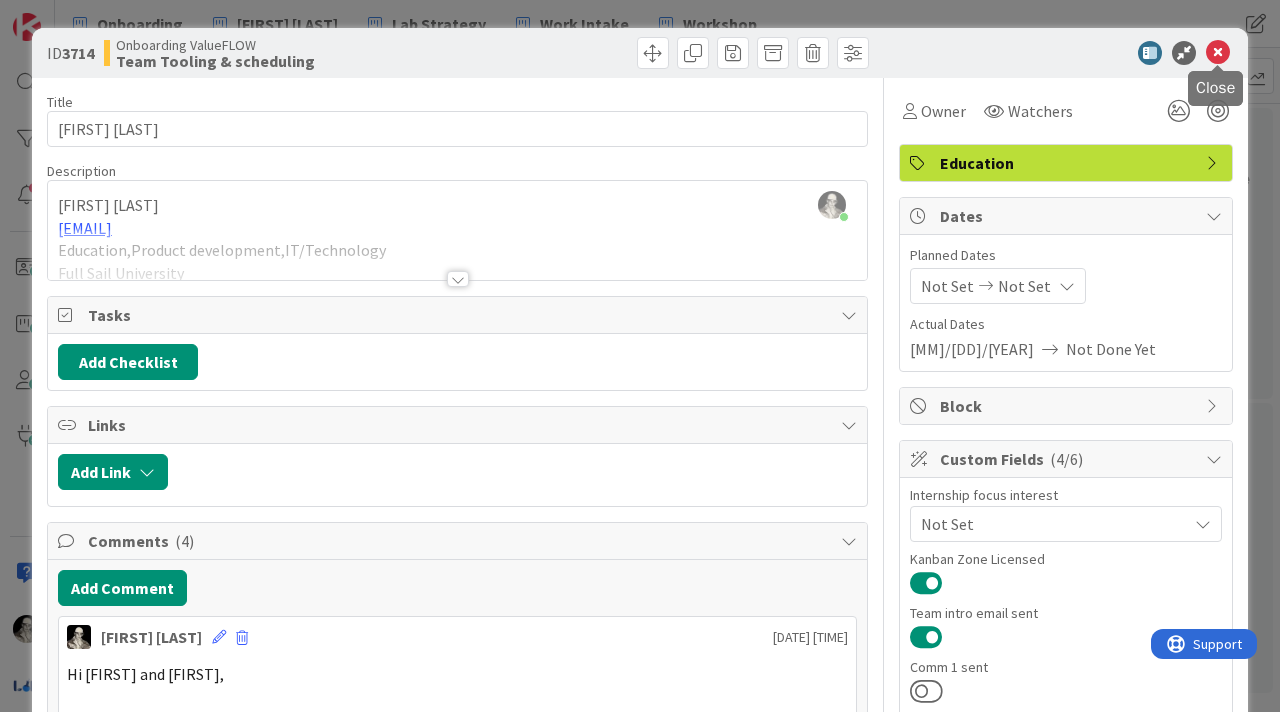 click at bounding box center [1218, 53] 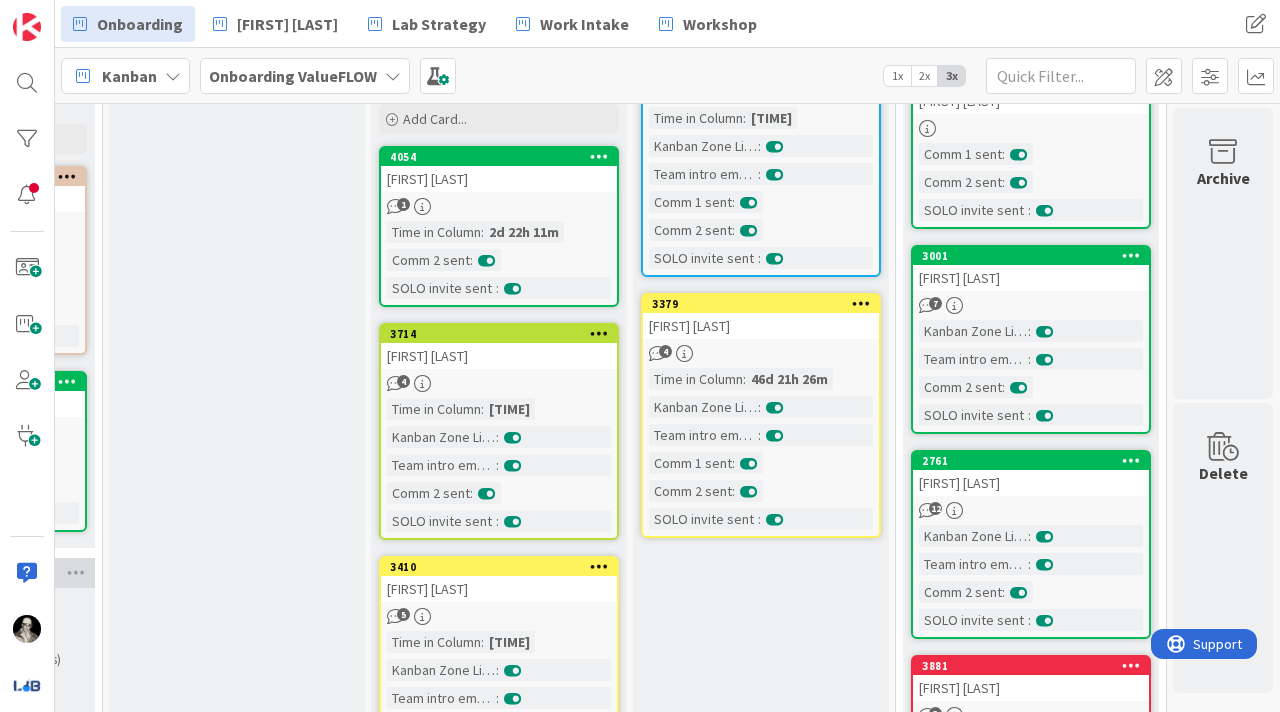 scroll, scrollTop: 0, scrollLeft: 0, axis: both 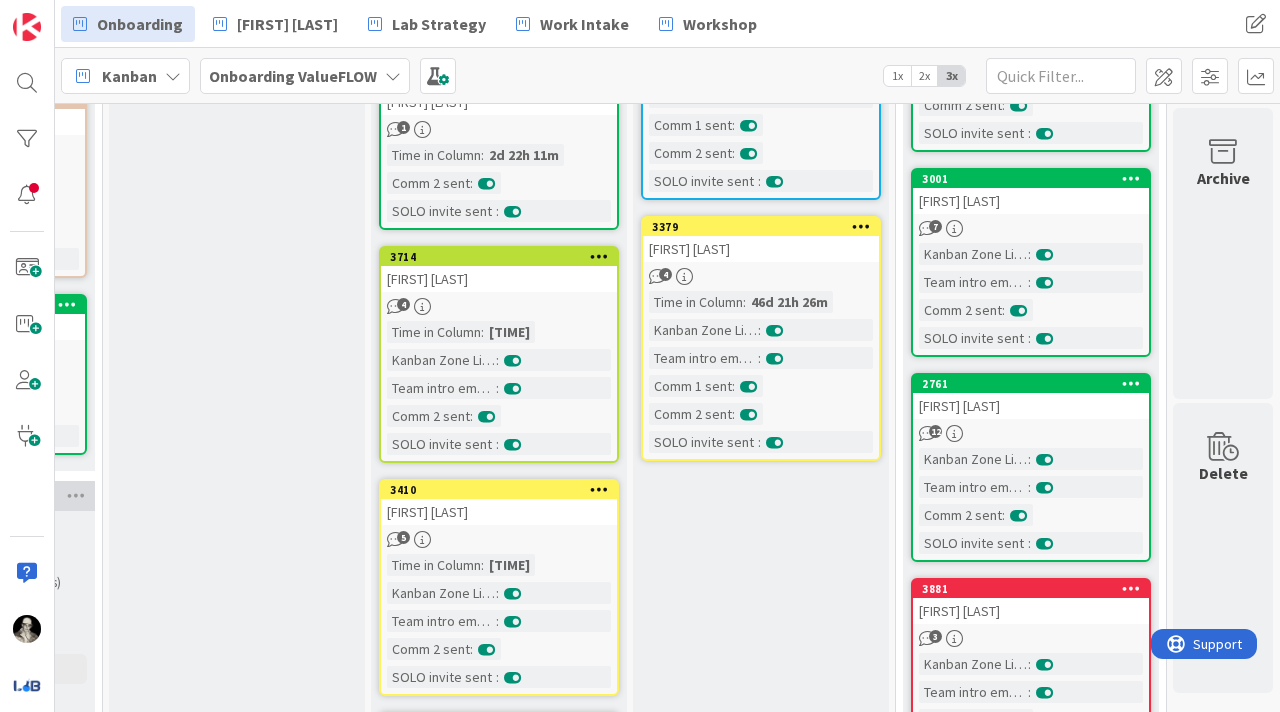 click on "4" at bounding box center [499, 306] 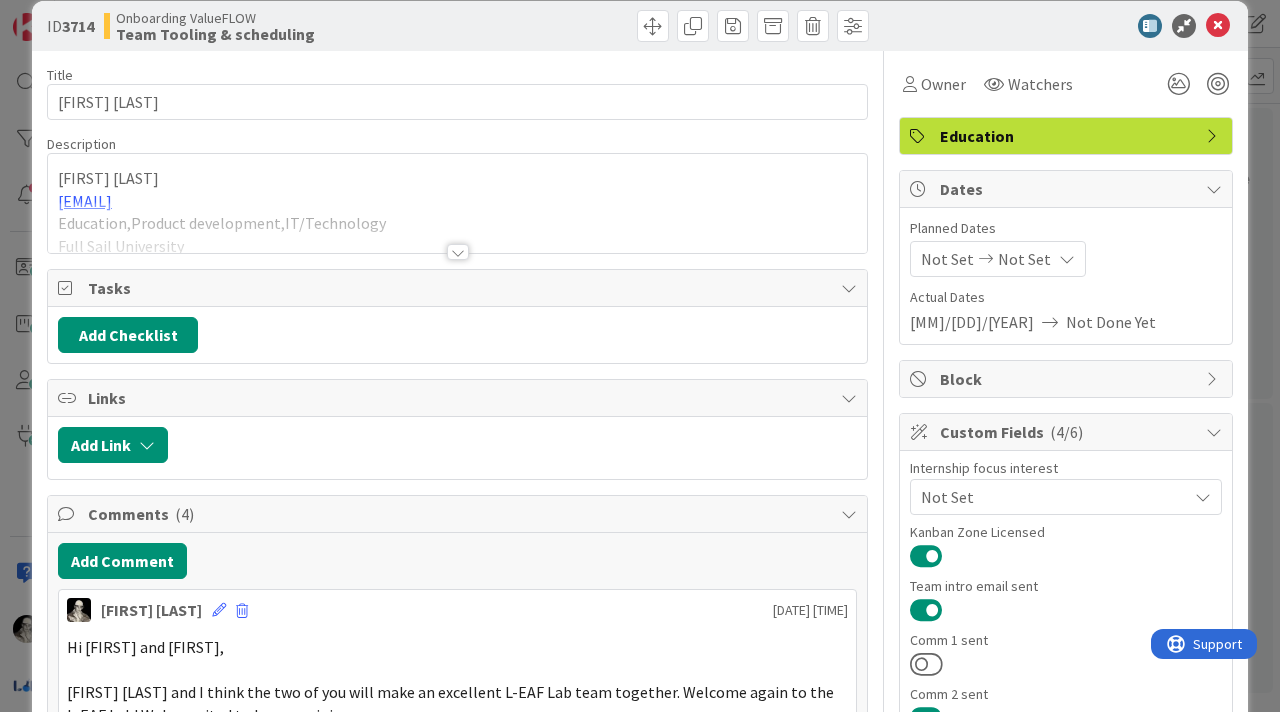 scroll, scrollTop: 0, scrollLeft: 0, axis: both 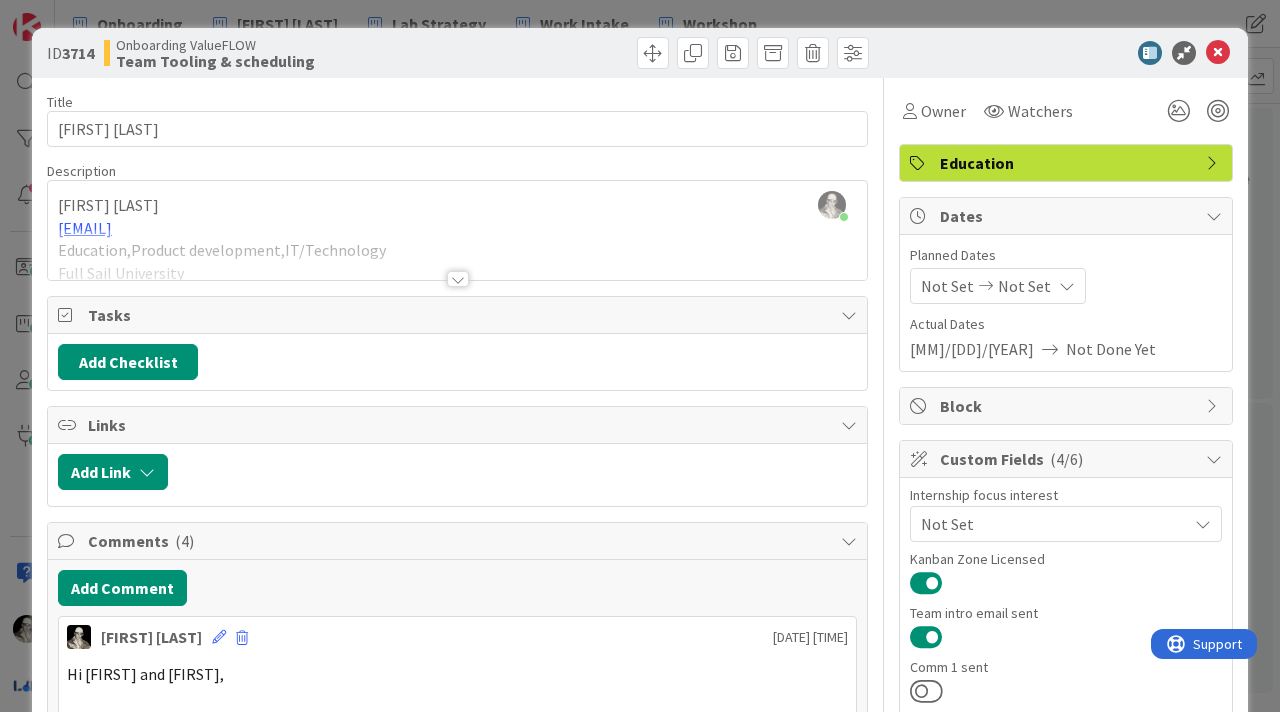 click on "[FIRST] [LAST] [LAST].[FIRST]@[EMAIL_DOMAIN] Education,Product development,IT/Technology [UNIVERSITY] [MAJOR] [HOURS]/week" at bounding box center (457, 235) 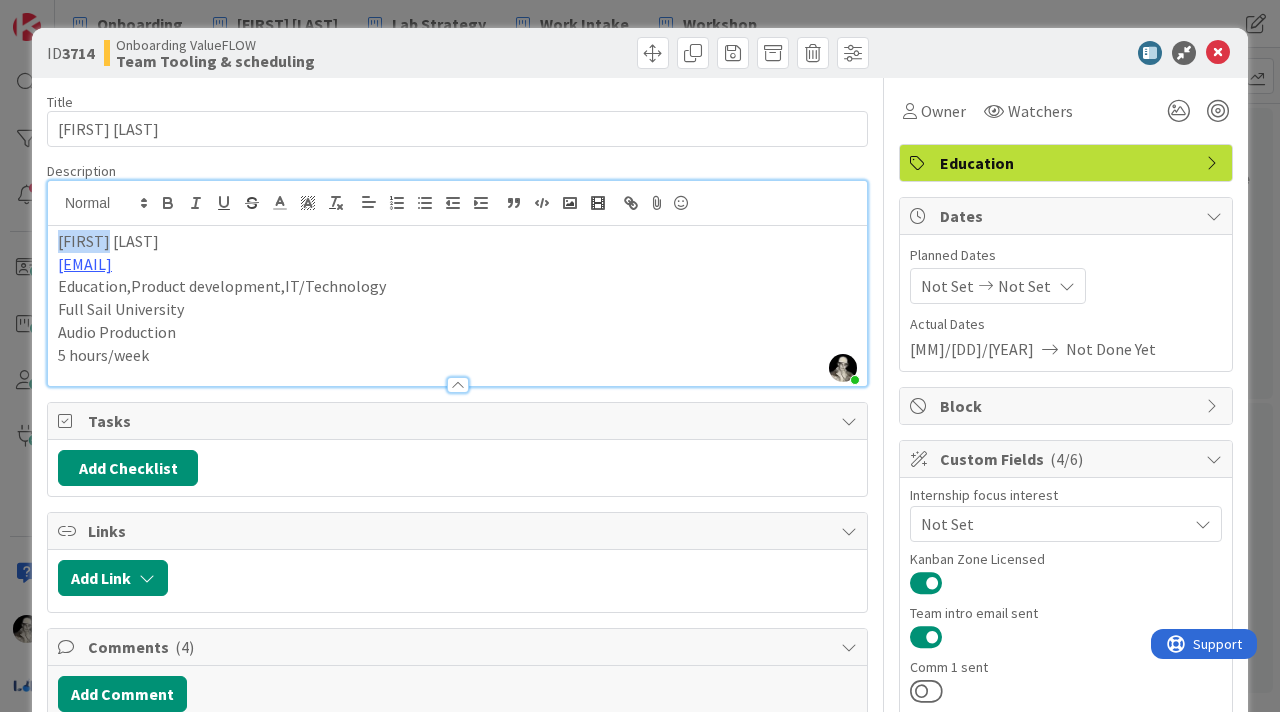 click on "[FIRST] [LAST] [LAST].[FIRST]@[EMAIL_DOMAIN] Education,Product development,IT/Technology [UNIVERSITY] [MAJOR] [HOURS]/week" at bounding box center (457, 306) 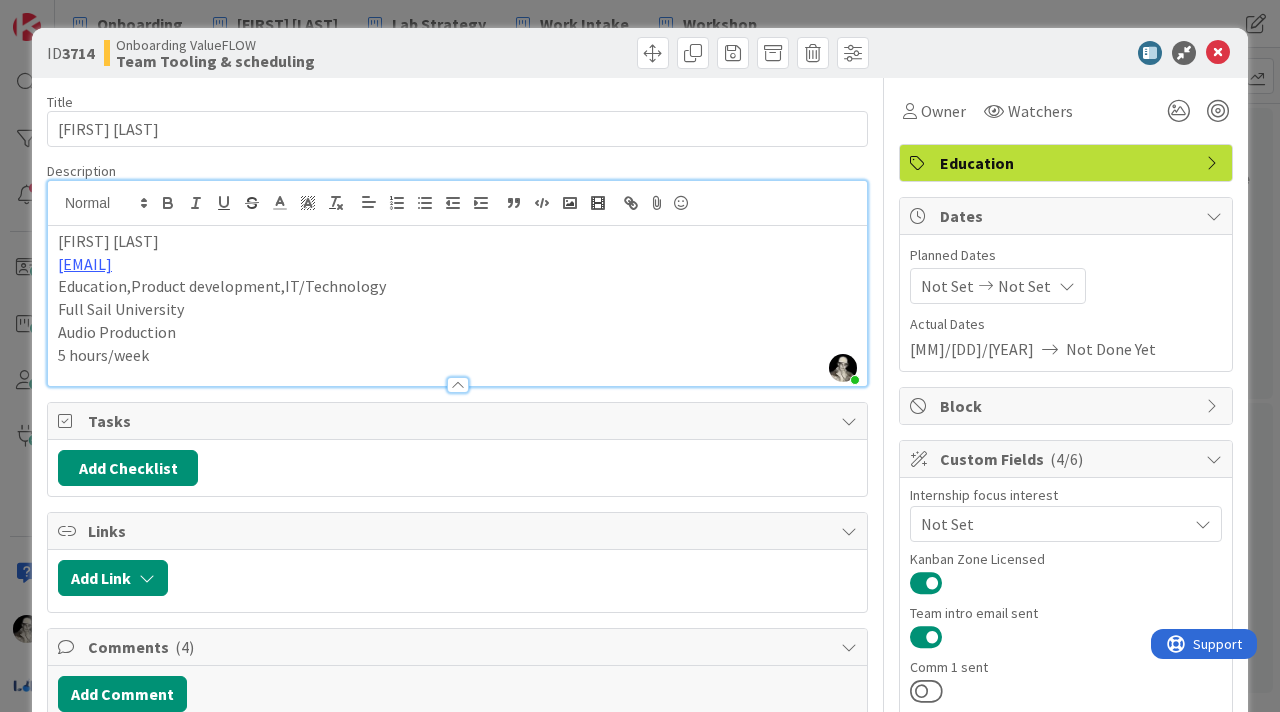 click on "[EMAIL]" at bounding box center [457, 264] 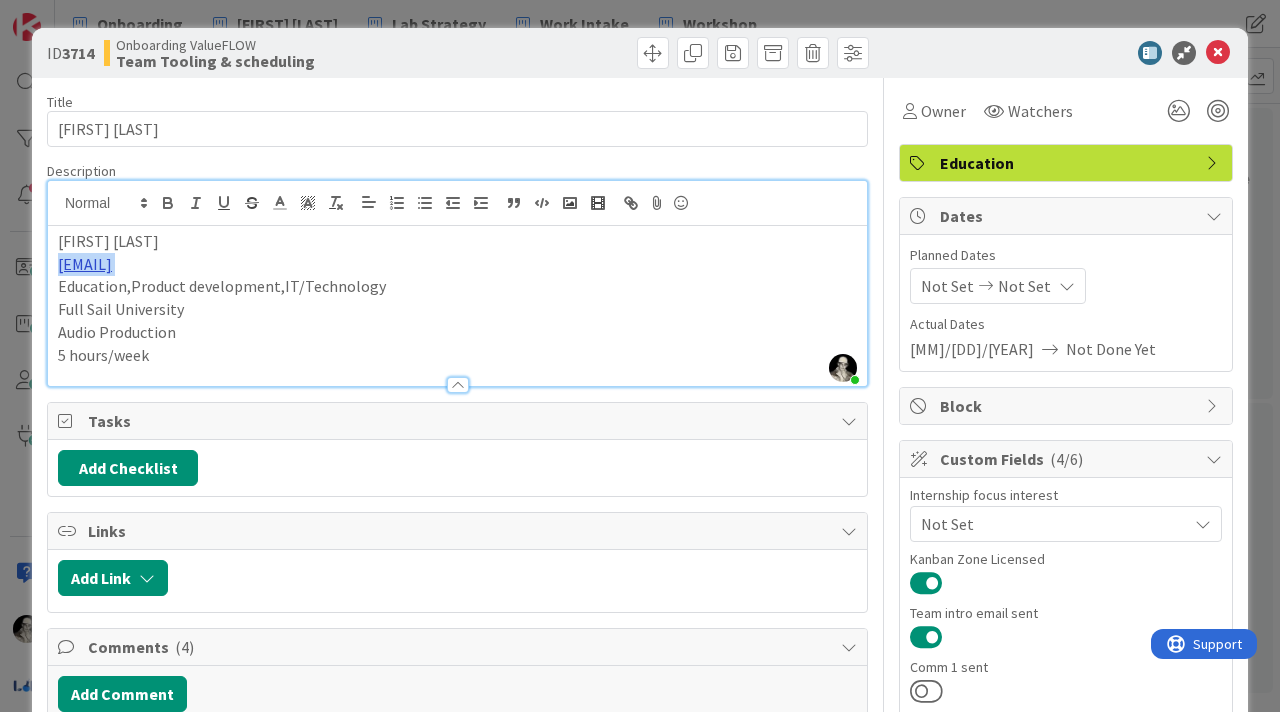 drag, startPoint x: 259, startPoint y: 269, endPoint x: 59, endPoint y: 270, distance: 200.0025 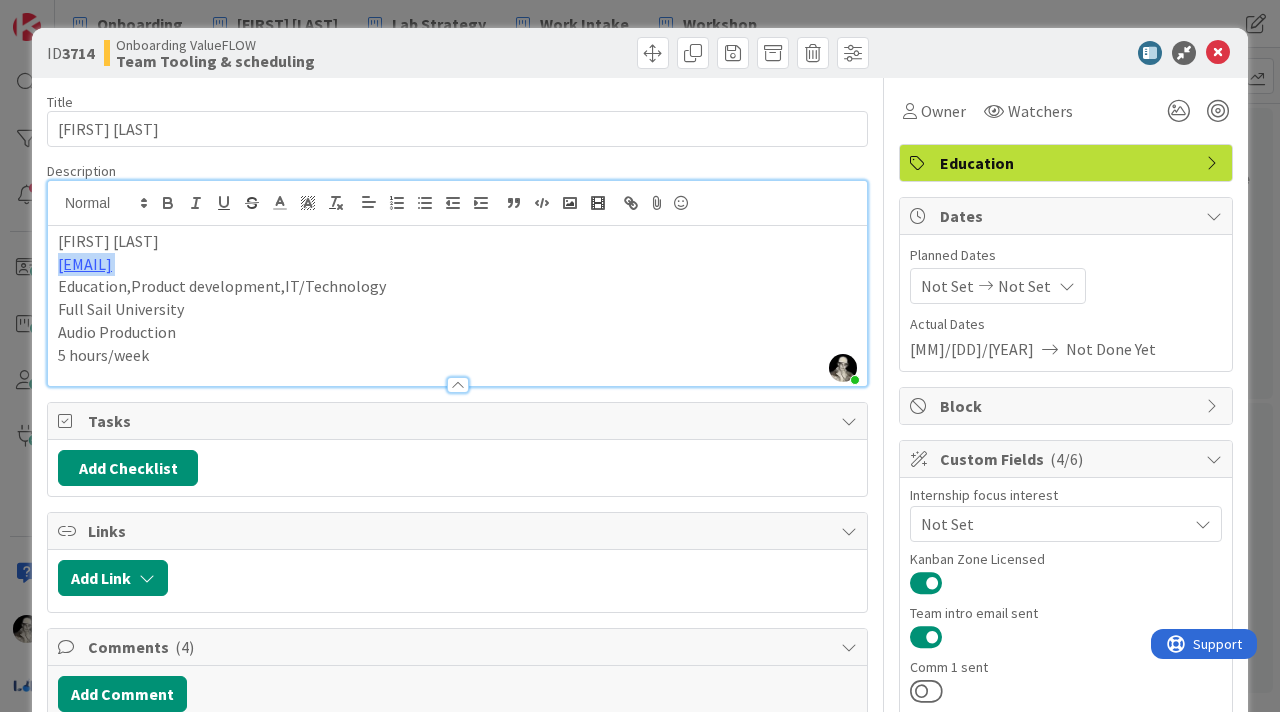 scroll, scrollTop: 413, scrollLeft: 1017, axis: both 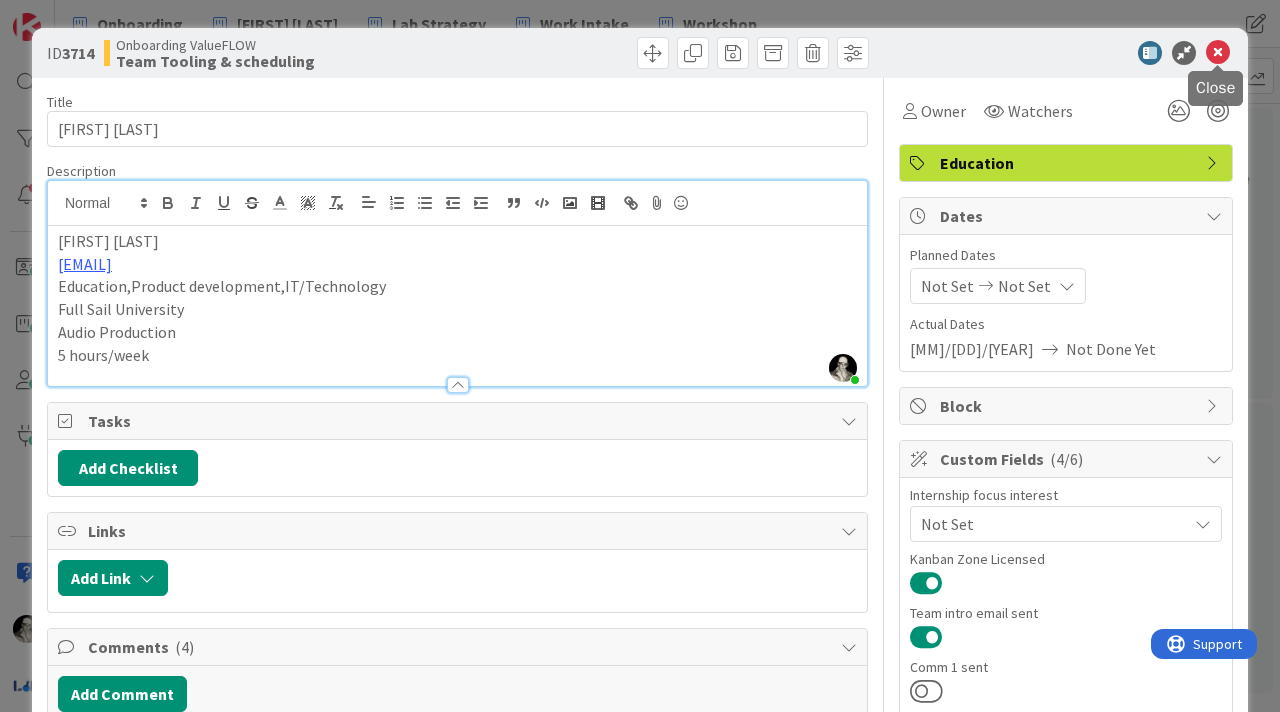click at bounding box center [1218, 53] 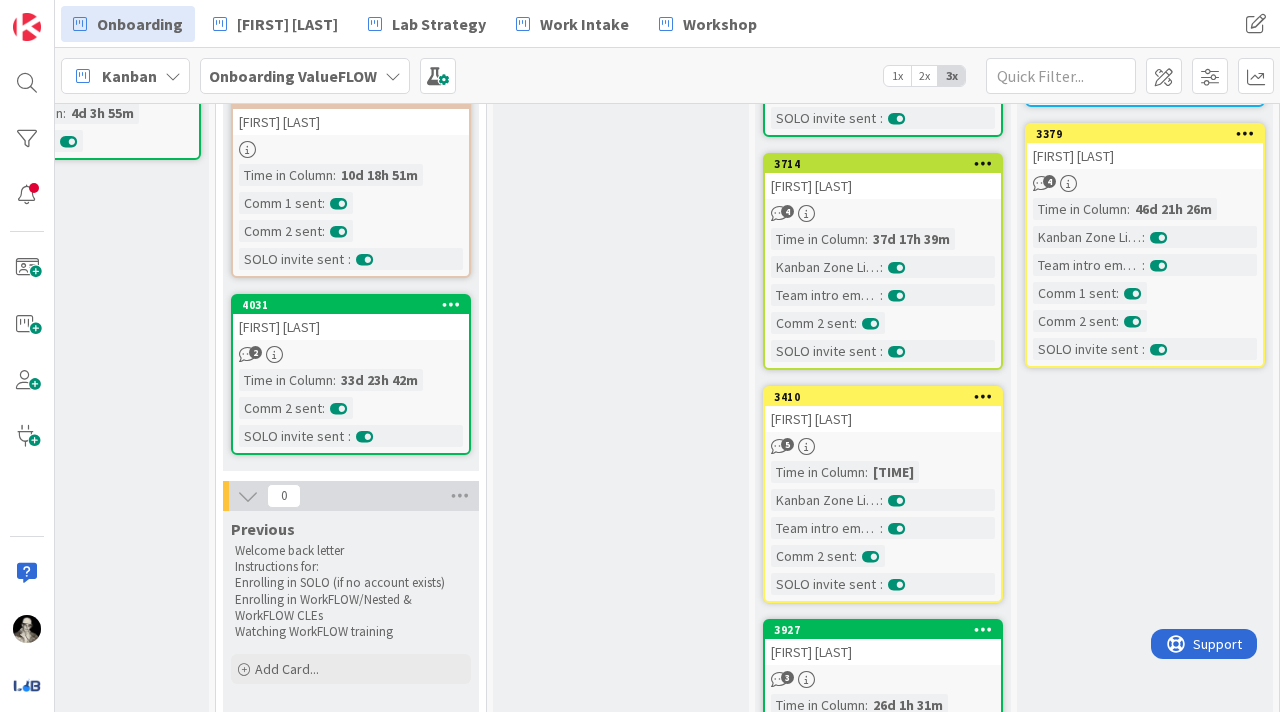 scroll, scrollTop: 413, scrollLeft: 278, axis: both 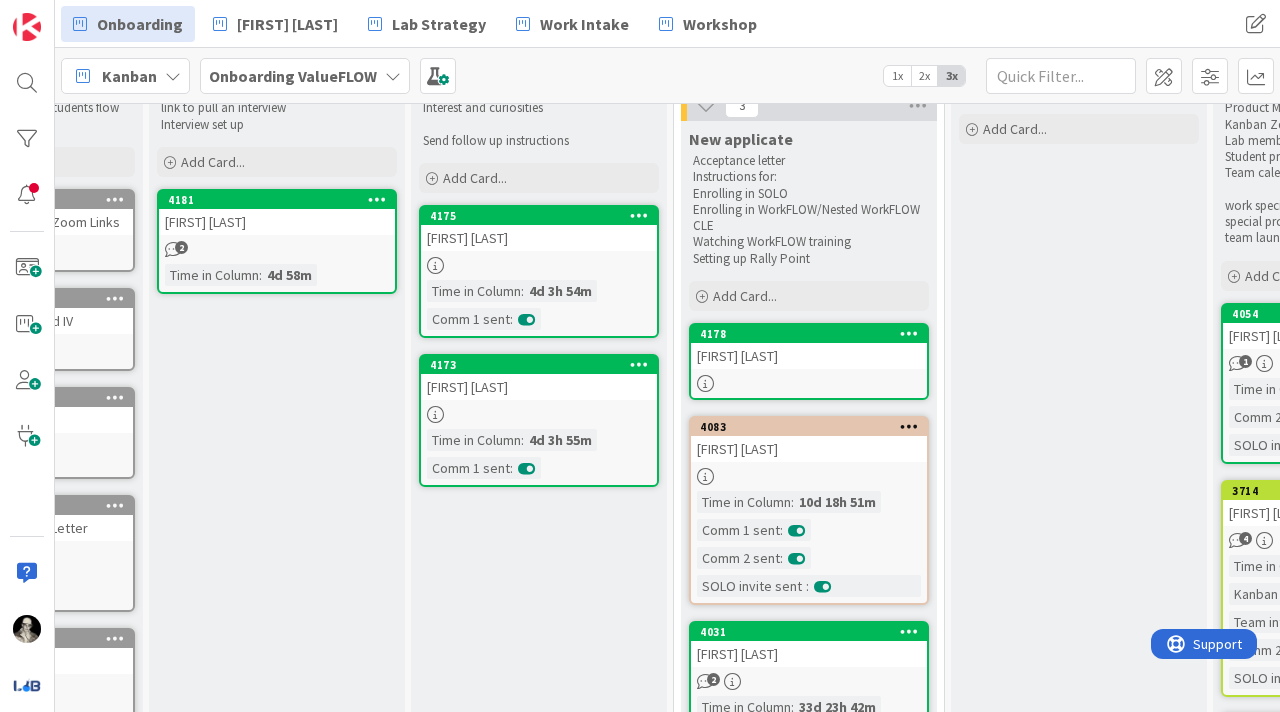 click on "[FIRST] [LAST]" at bounding box center [809, 356] 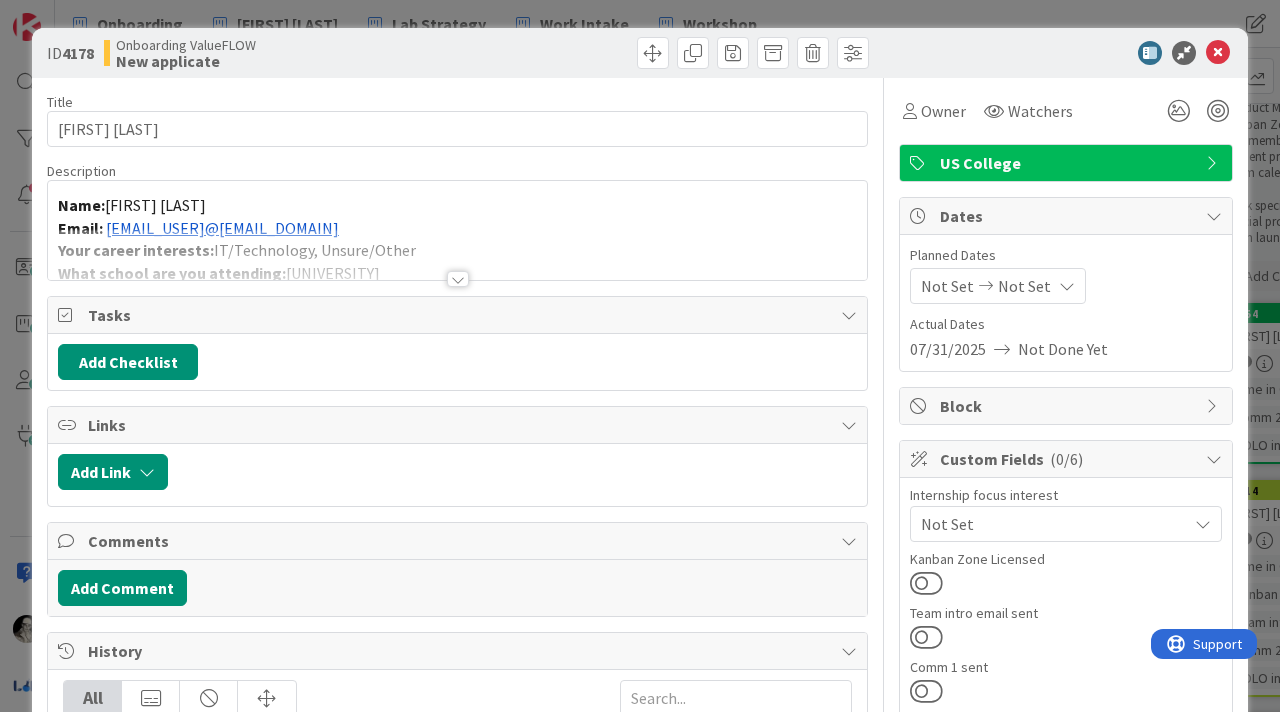 scroll, scrollTop: 0, scrollLeft: 0, axis: both 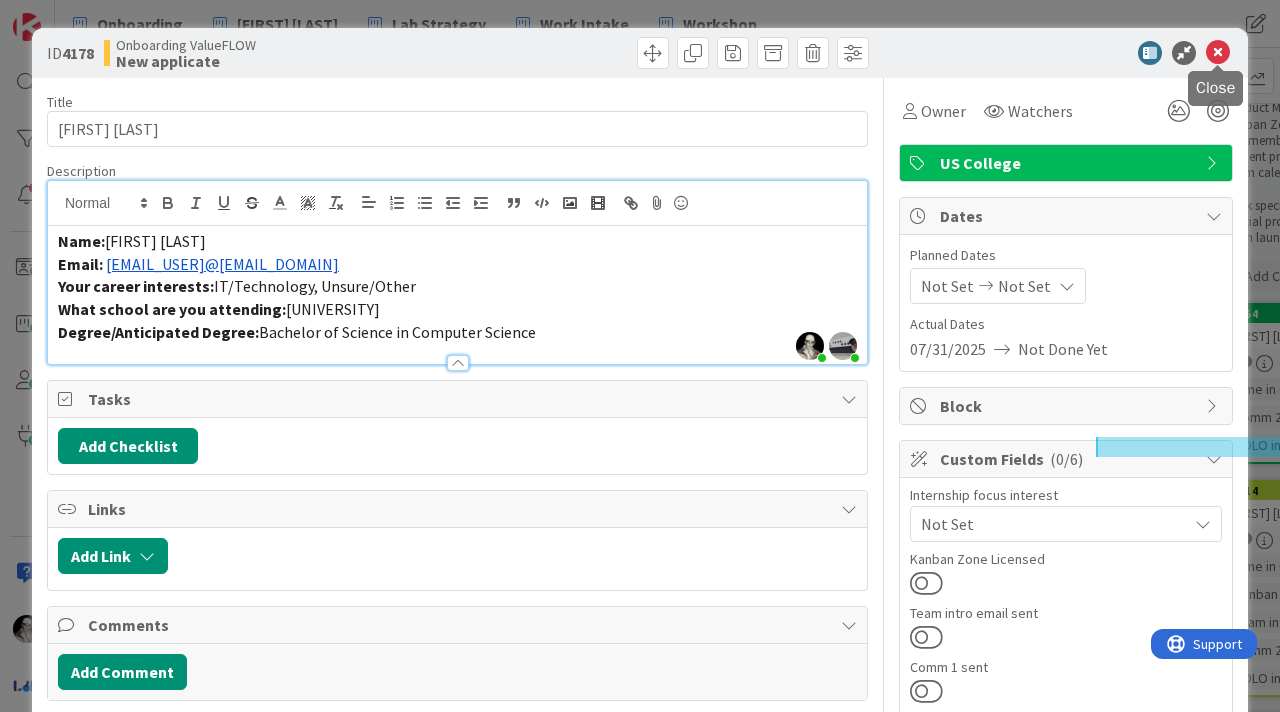 click at bounding box center (1218, 53) 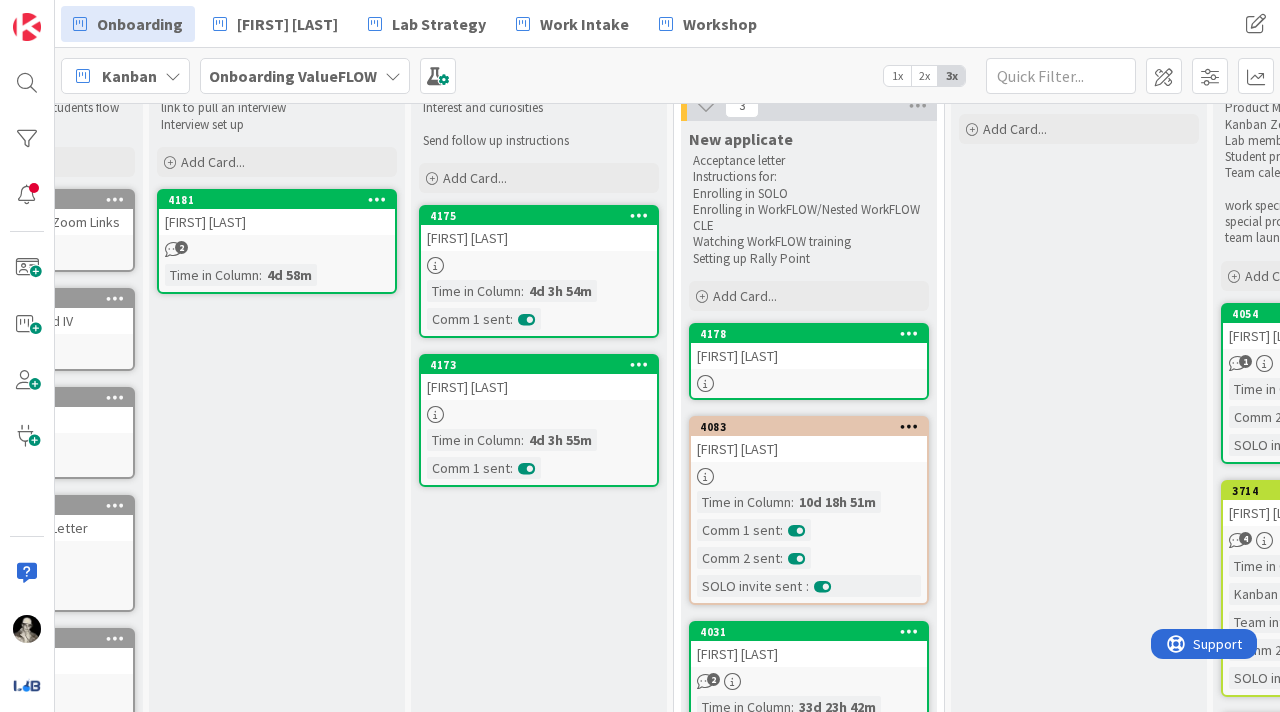 scroll, scrollTop: 0, scrollLeft: 0, axis: both 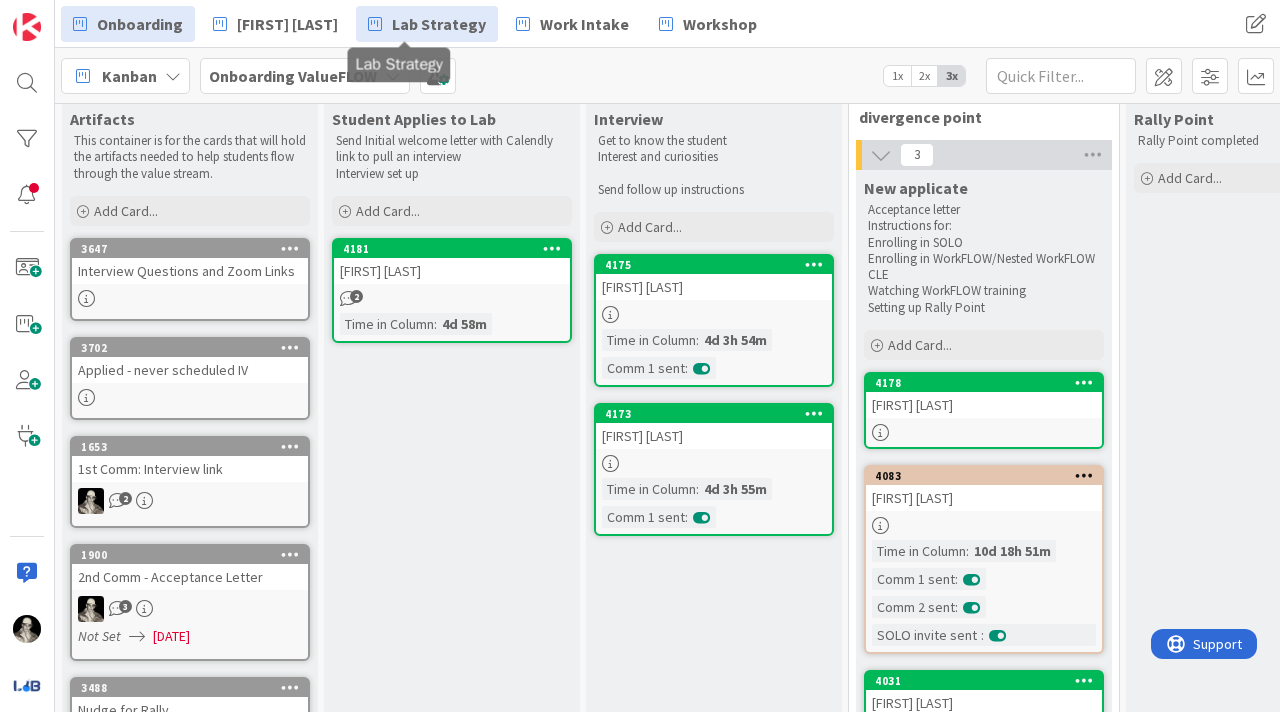 click on "Lab Strategy" at bounding box center (439, 24) 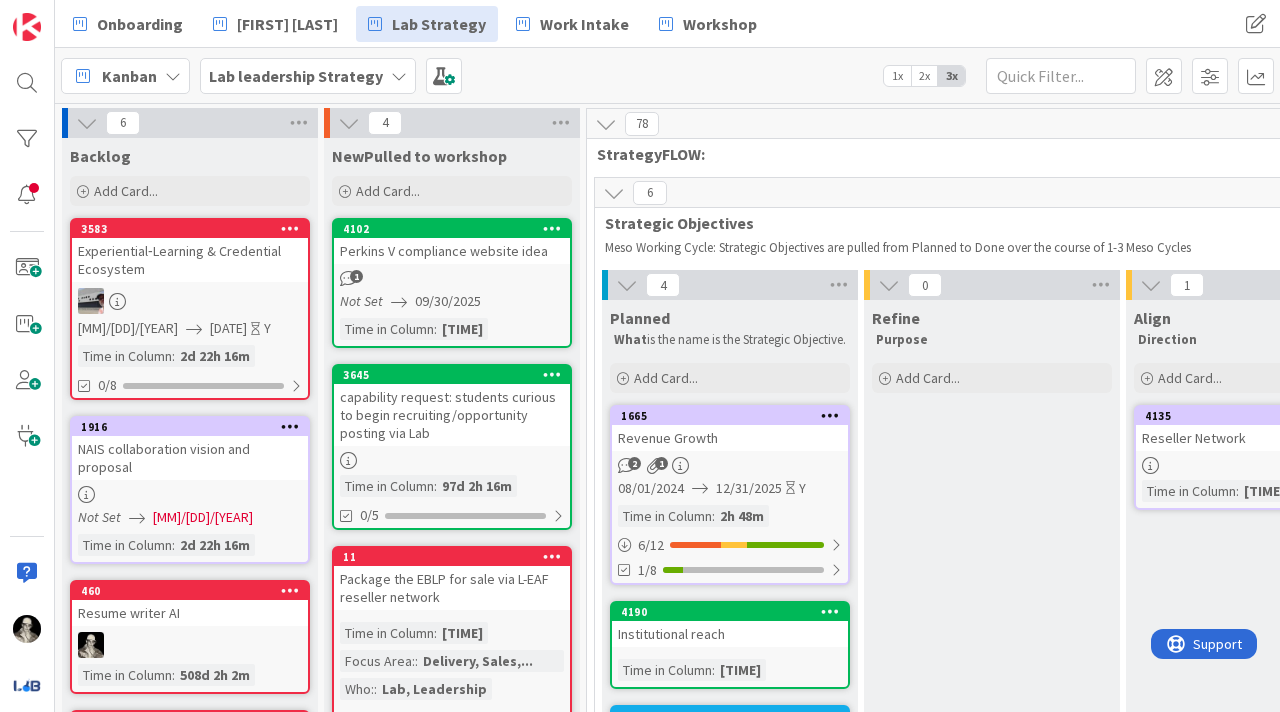 scroll, scrollTop: 0, scrollLeft: 0, axis: both 